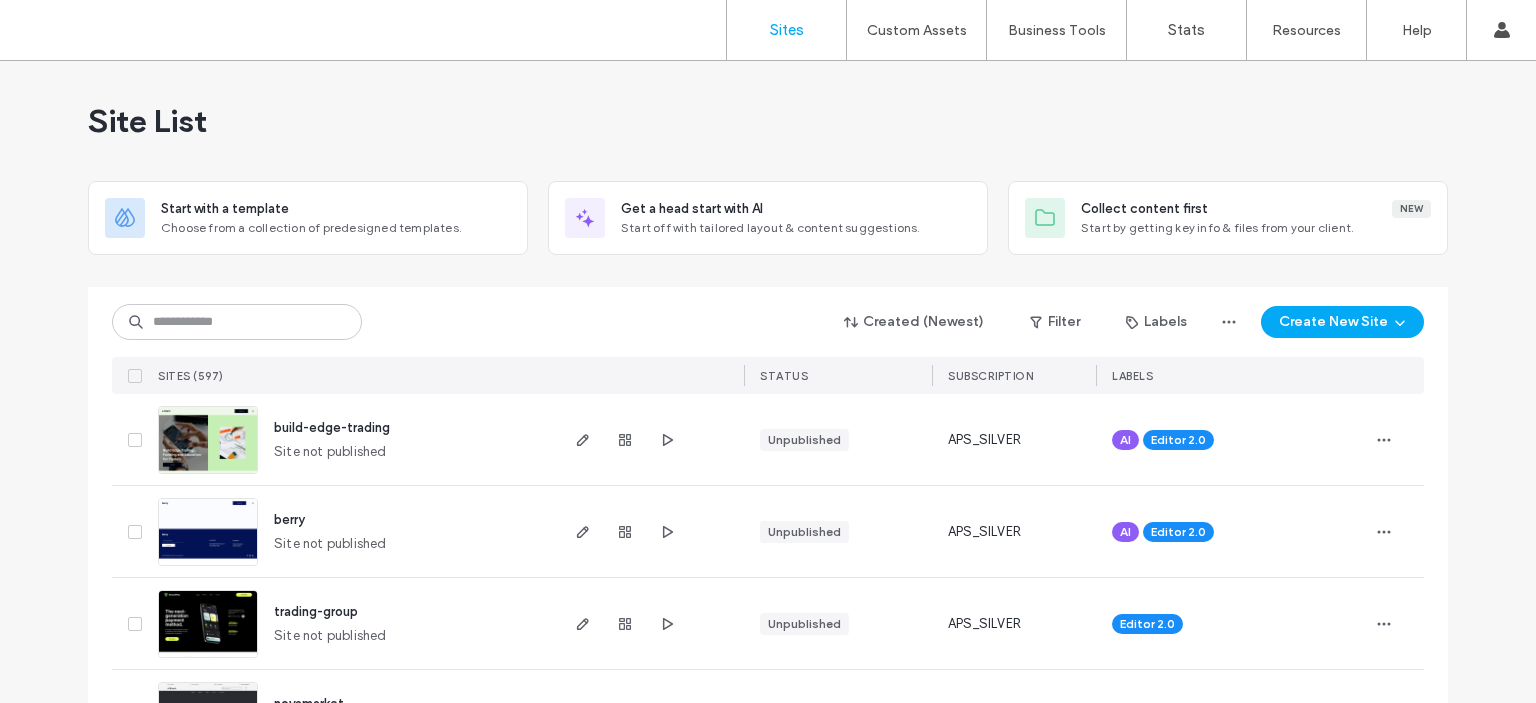 scroll, scrollTop: 0, scrollLeft: 0, axis: both 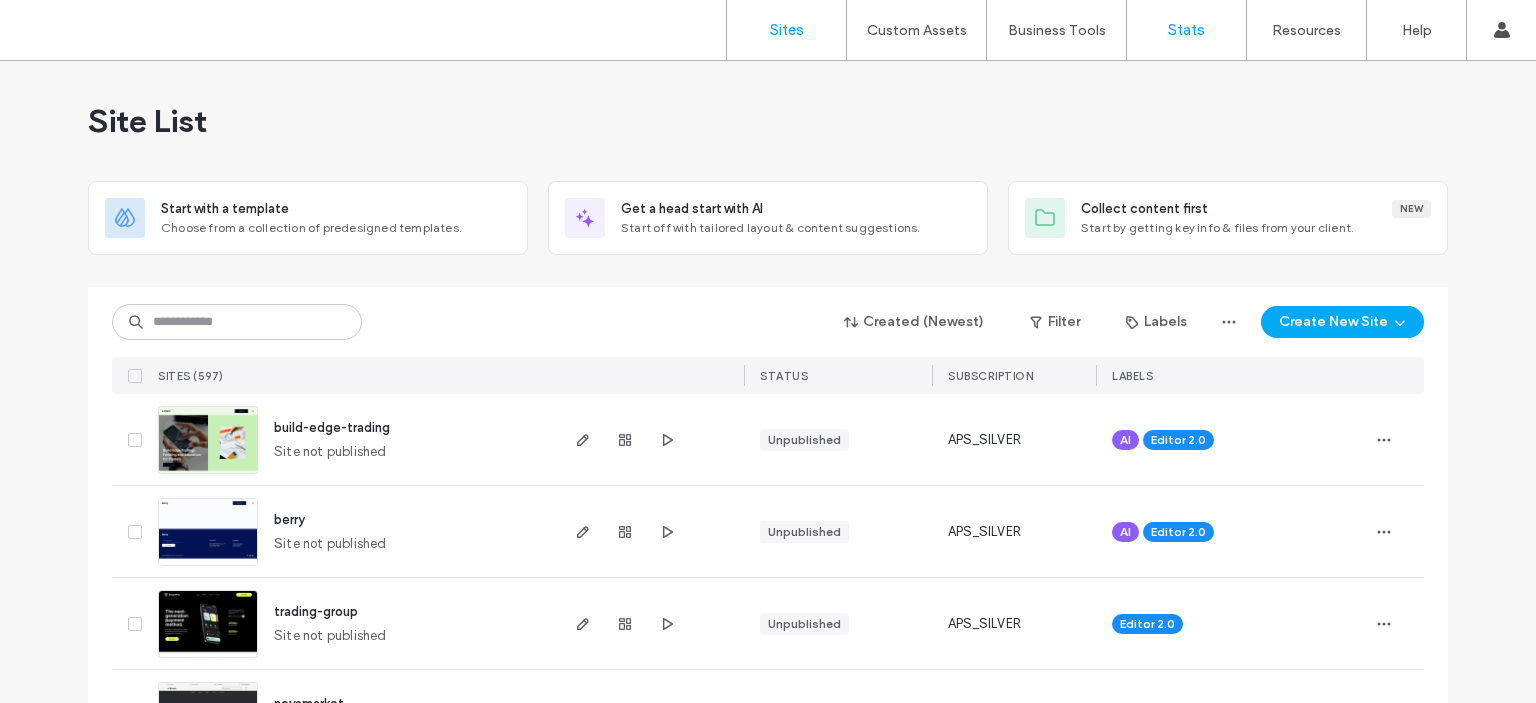 drag, startPoint x: 1194, startPoint y: 32, endPoint x: 1136, endPoint y: 34, distance: 58.034473 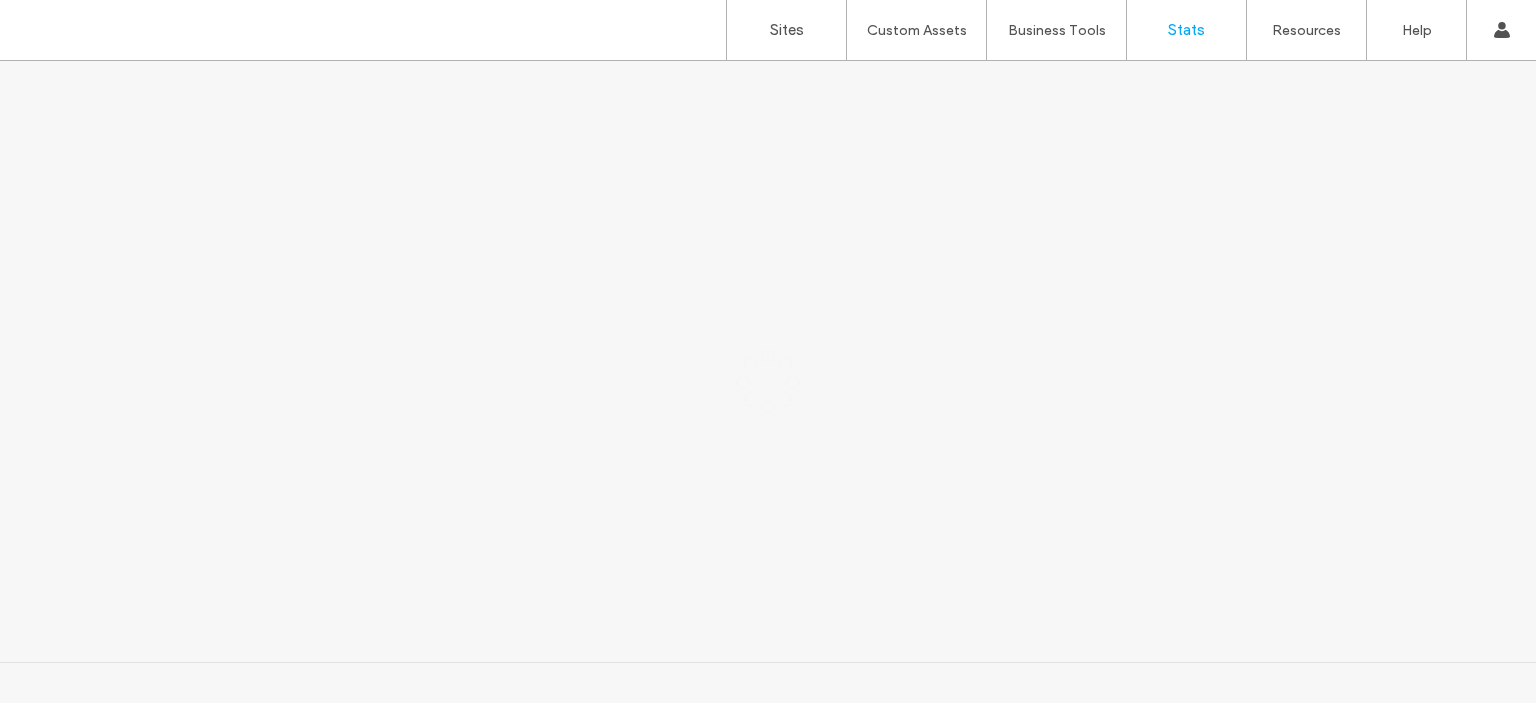 scroll, scrollTop: 0, scrollLeft: 0, axis: both 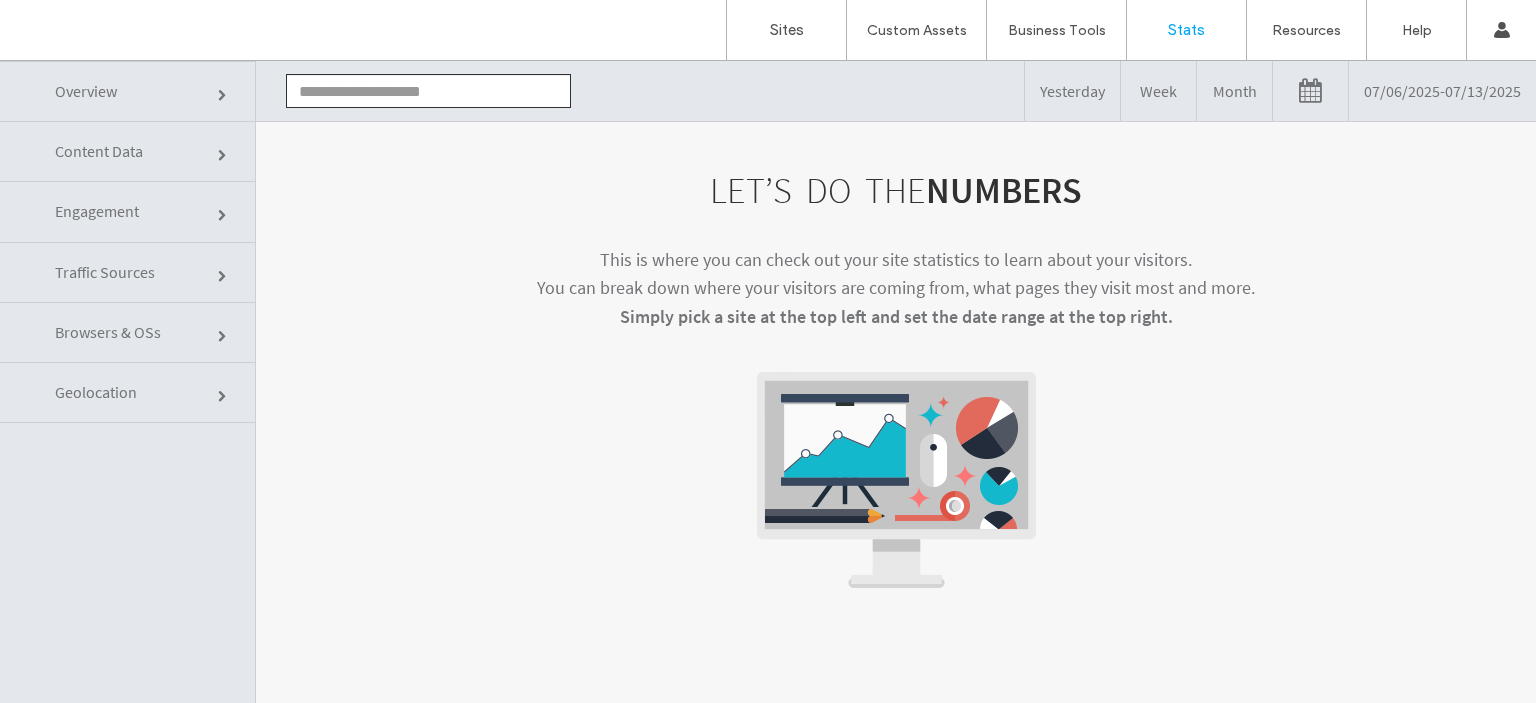 click 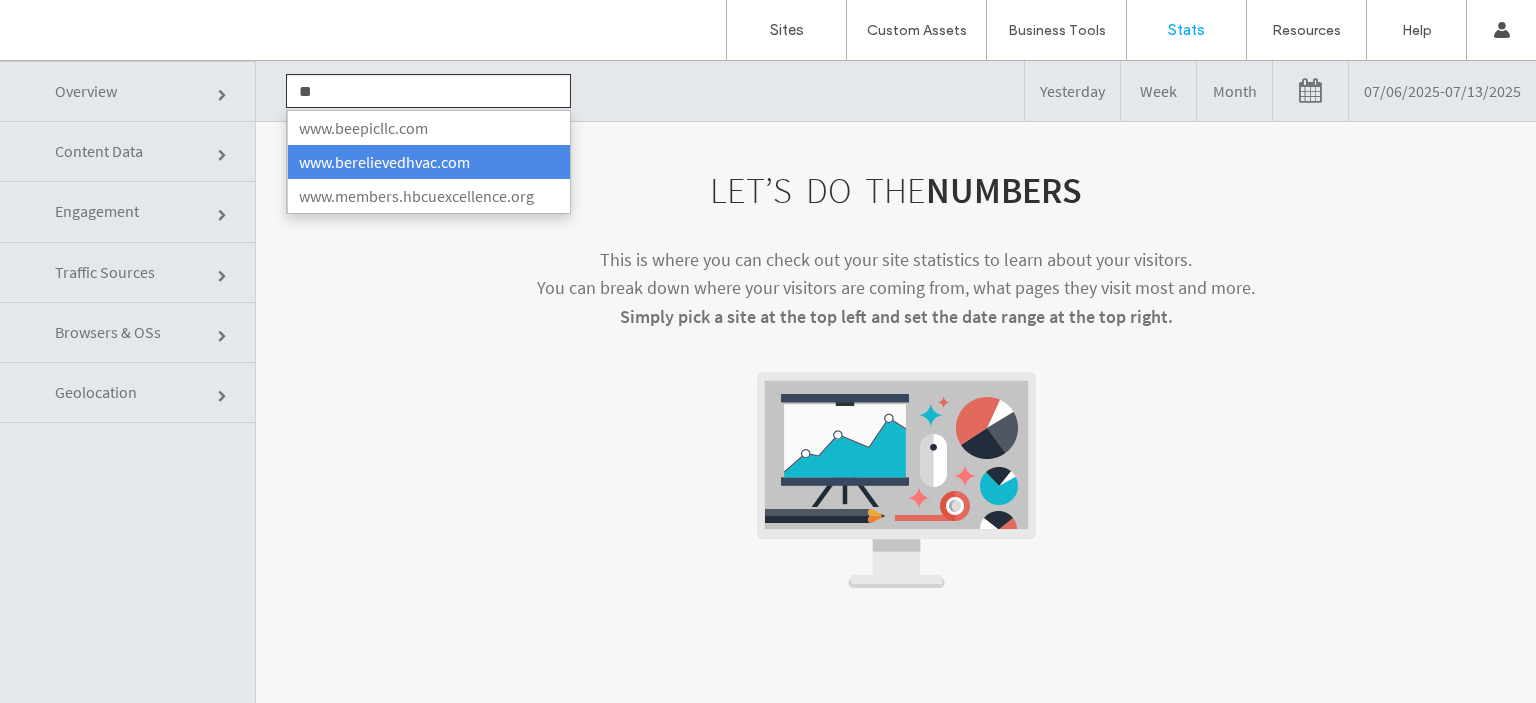 click on "www.berelievedhvac.com" at bounding box center (428, 162) 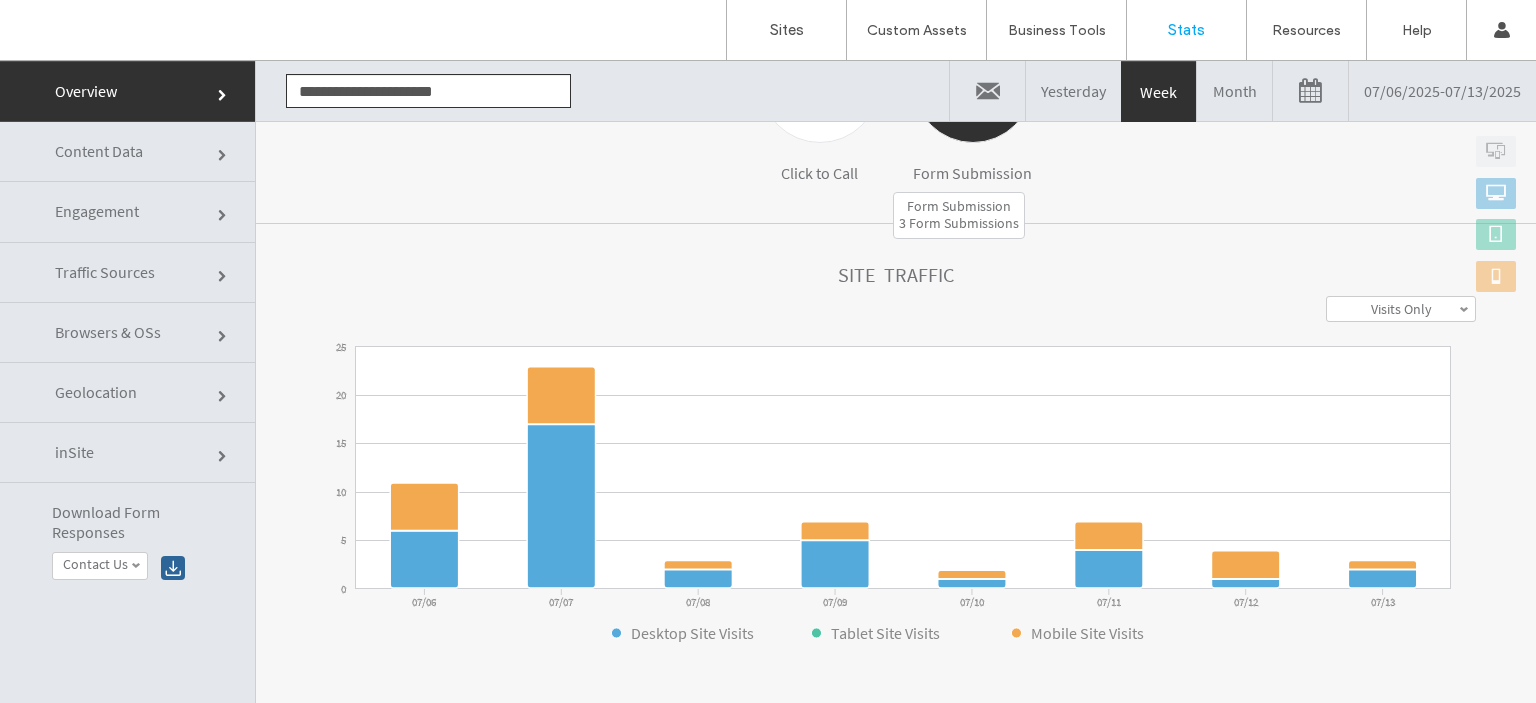 scroll, scrollTop: 500, scrollLeft: 0, axis: vertical 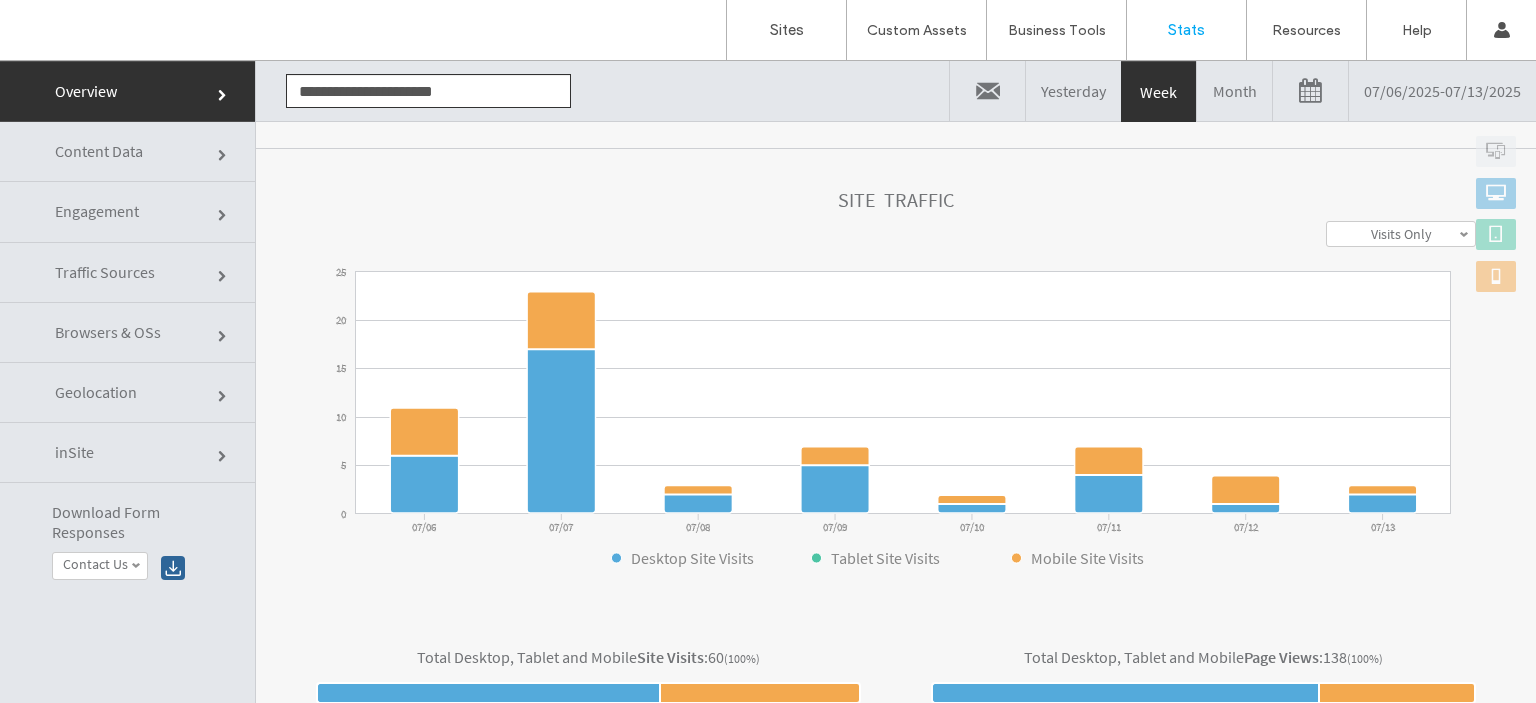 drag, startPoint x: 148, startPoint y: 216, endPoint x: 226, endPoint y: 231, distance: 79.429214 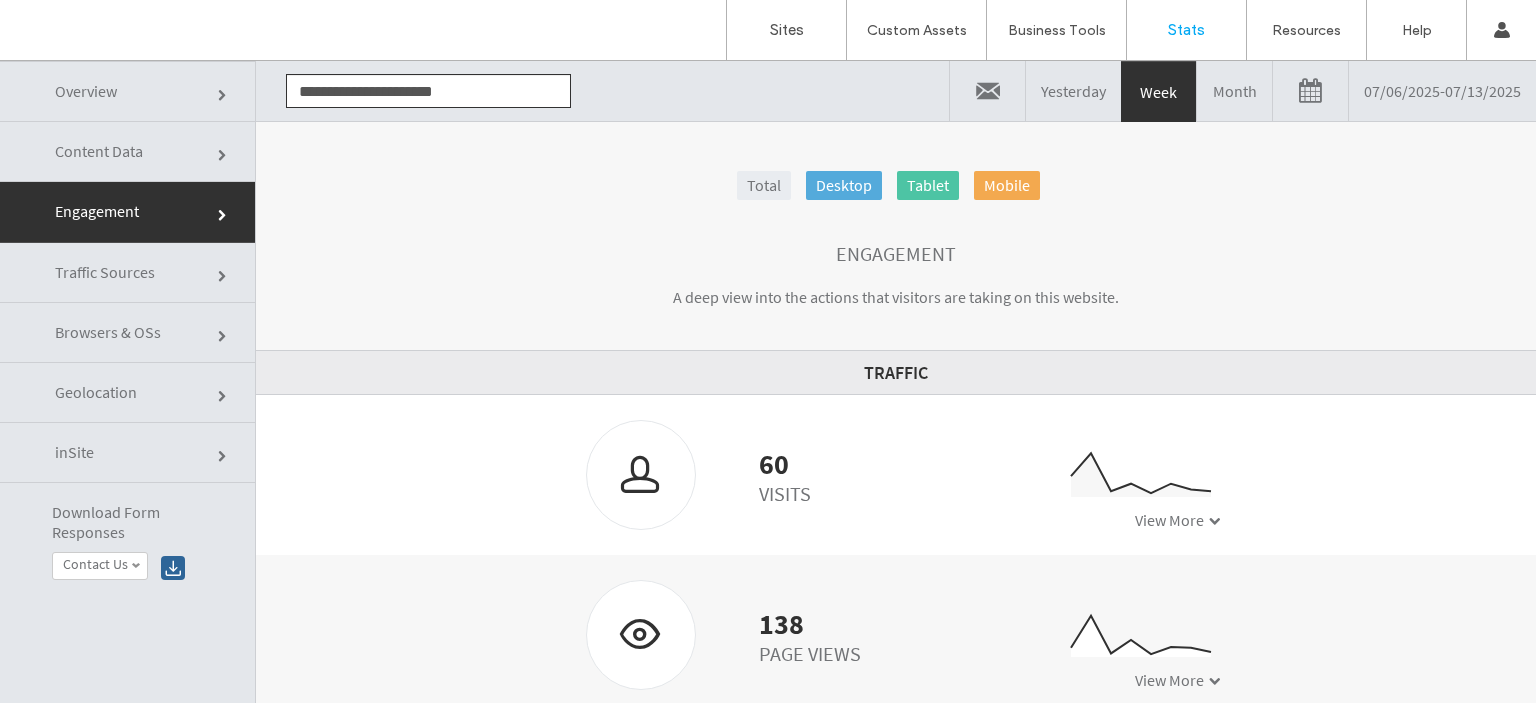 click on "07/06/2025 - 07/13/2025" at bounding box center (1442, 91) 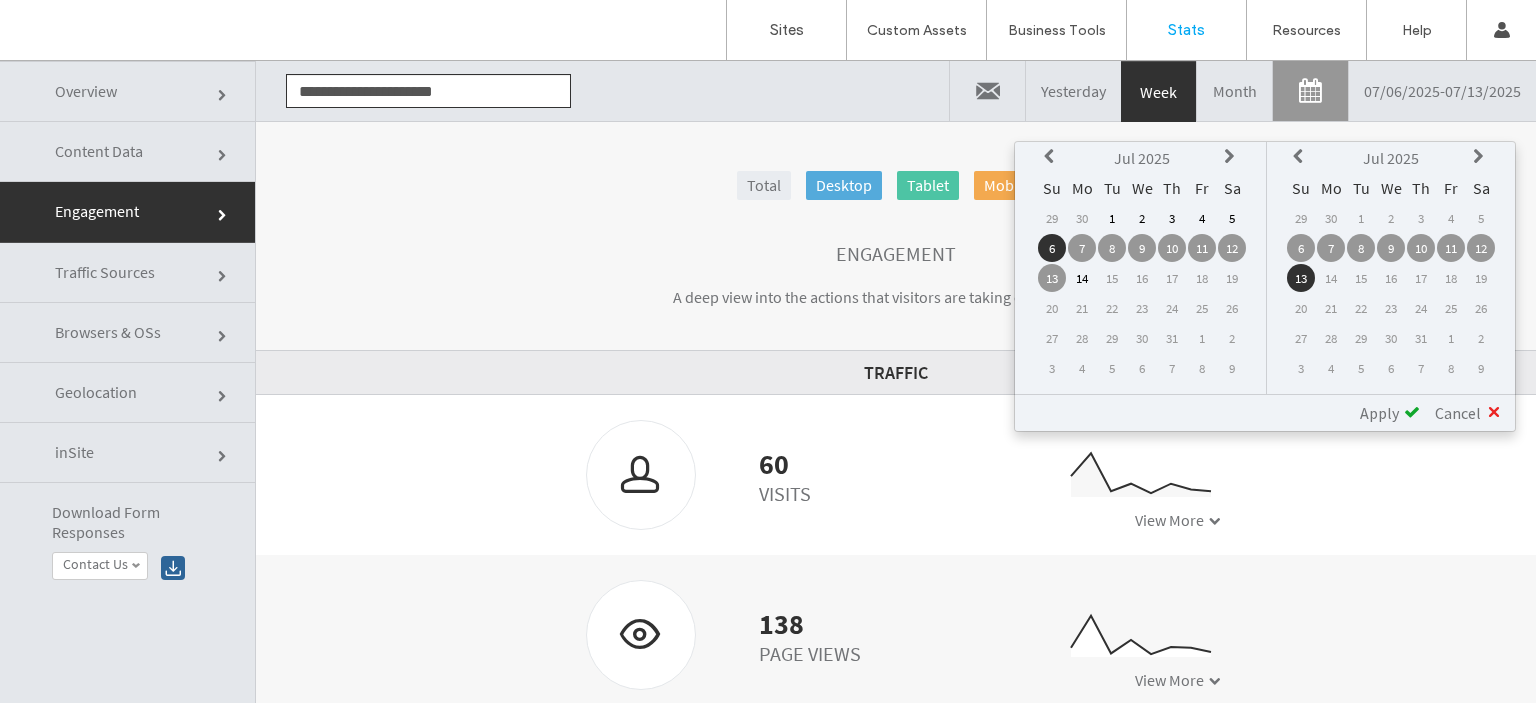 click at bounding box center (1052, 157) 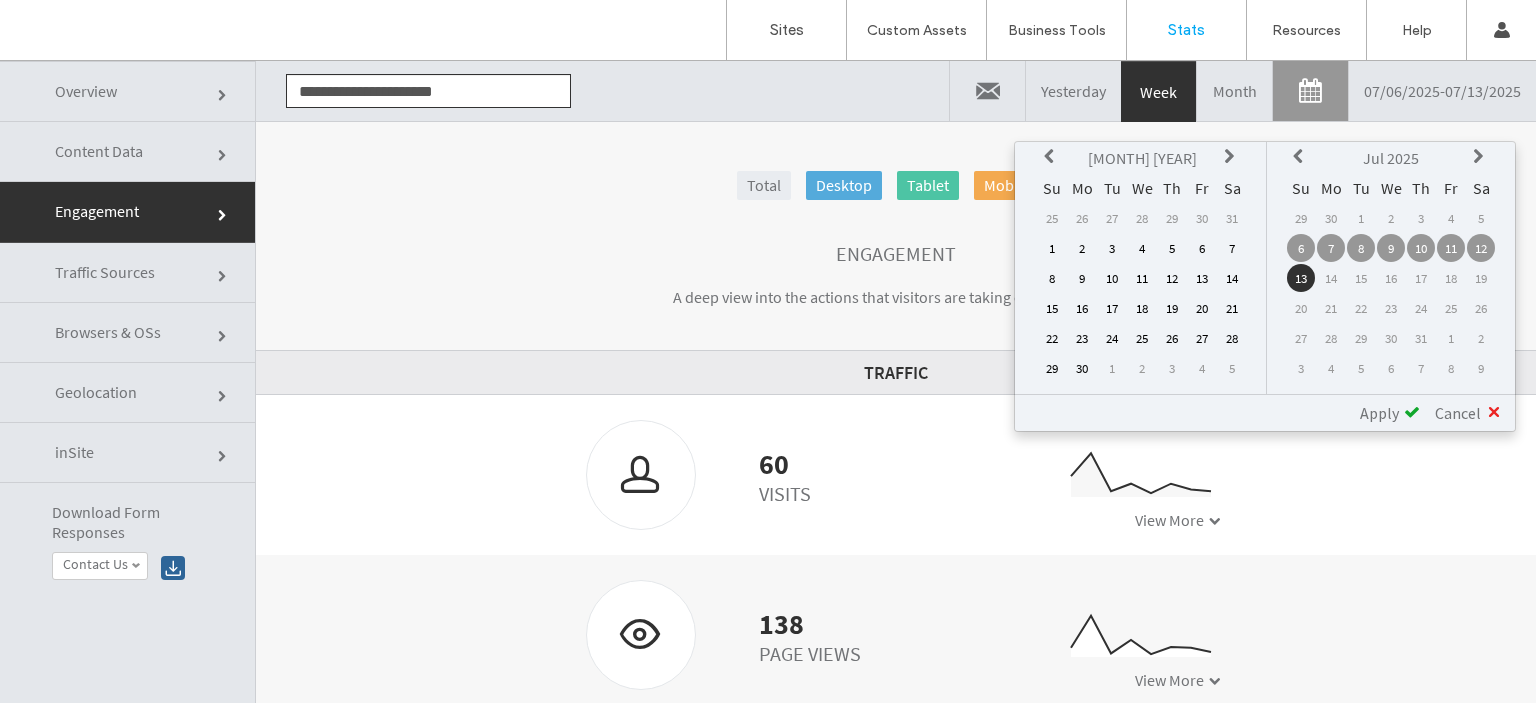 click at bounding box center [1052, 157] 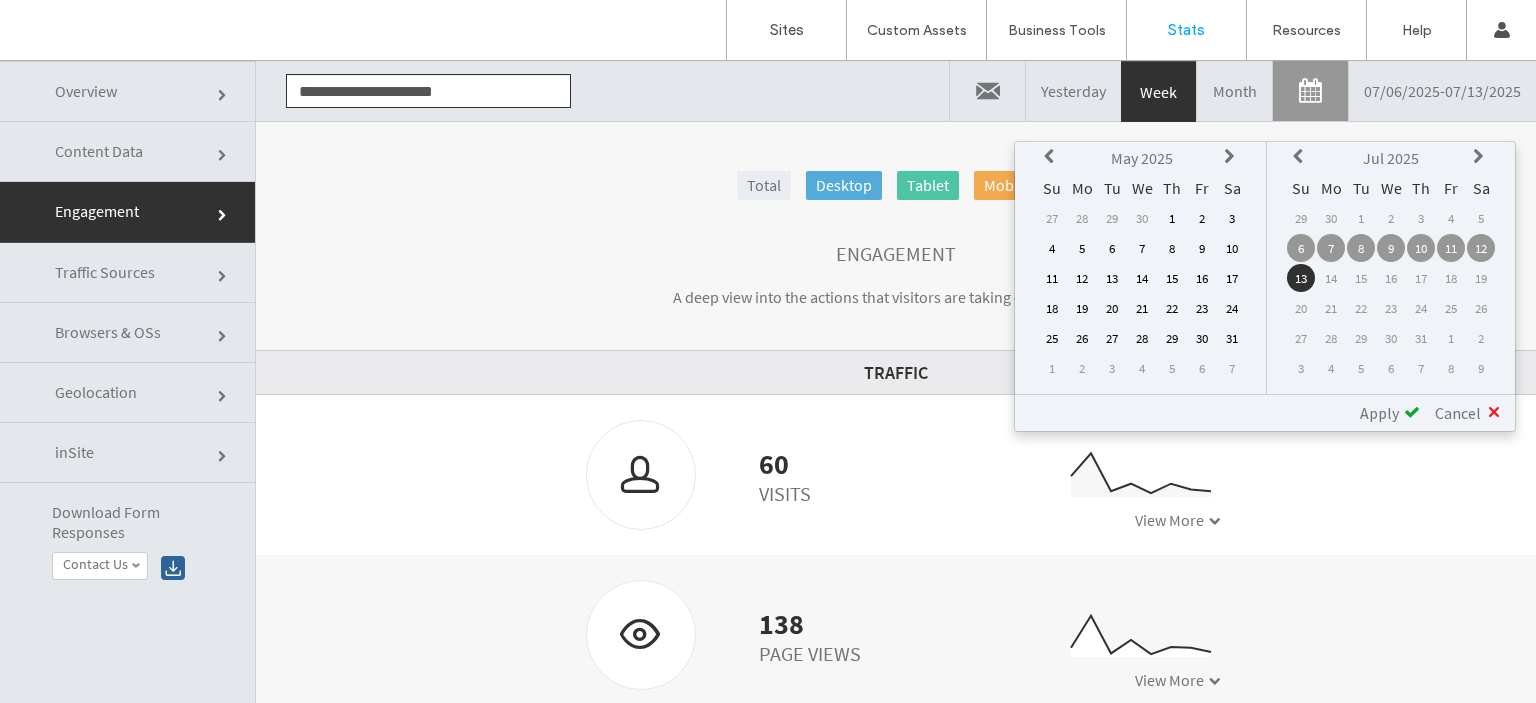 click at bounding box center (1052, 157) 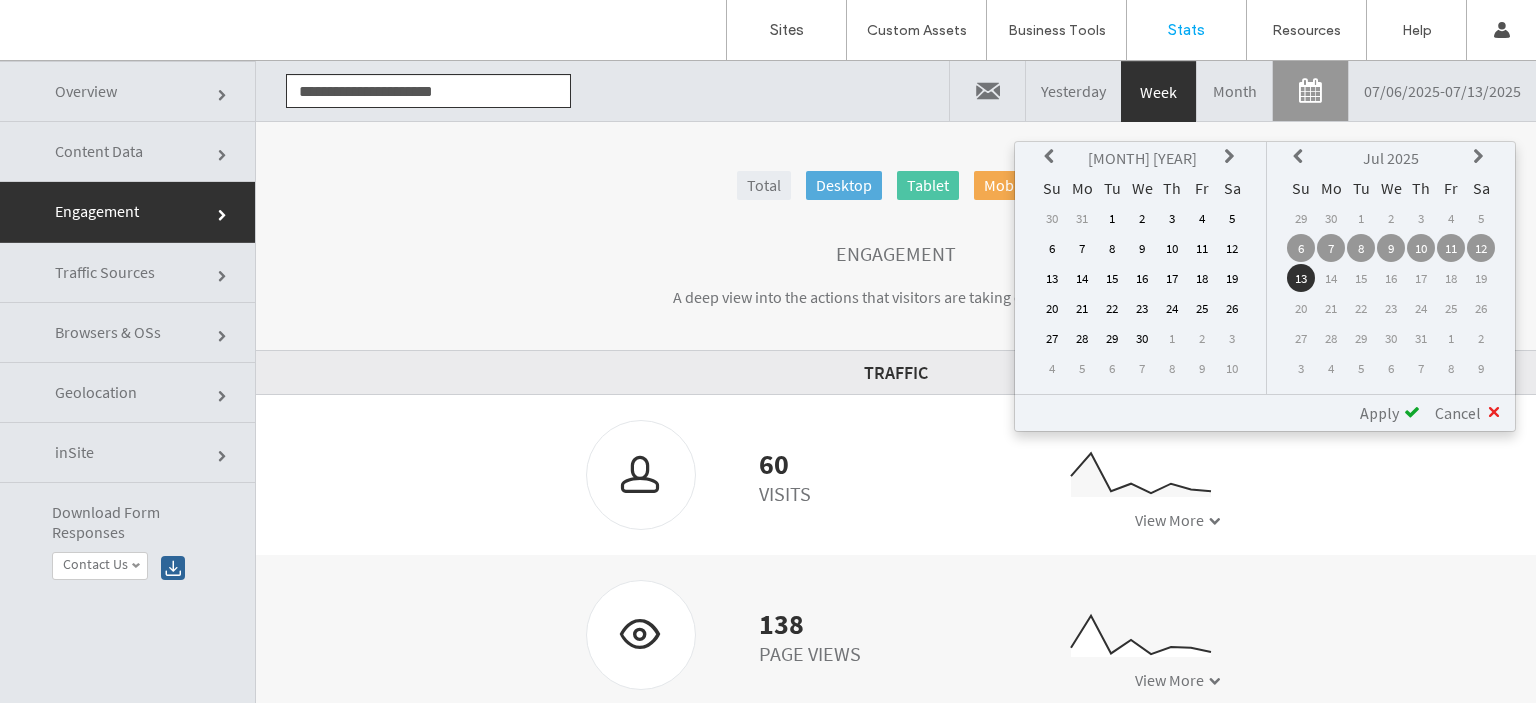 click at bounding box center (1052, 157) 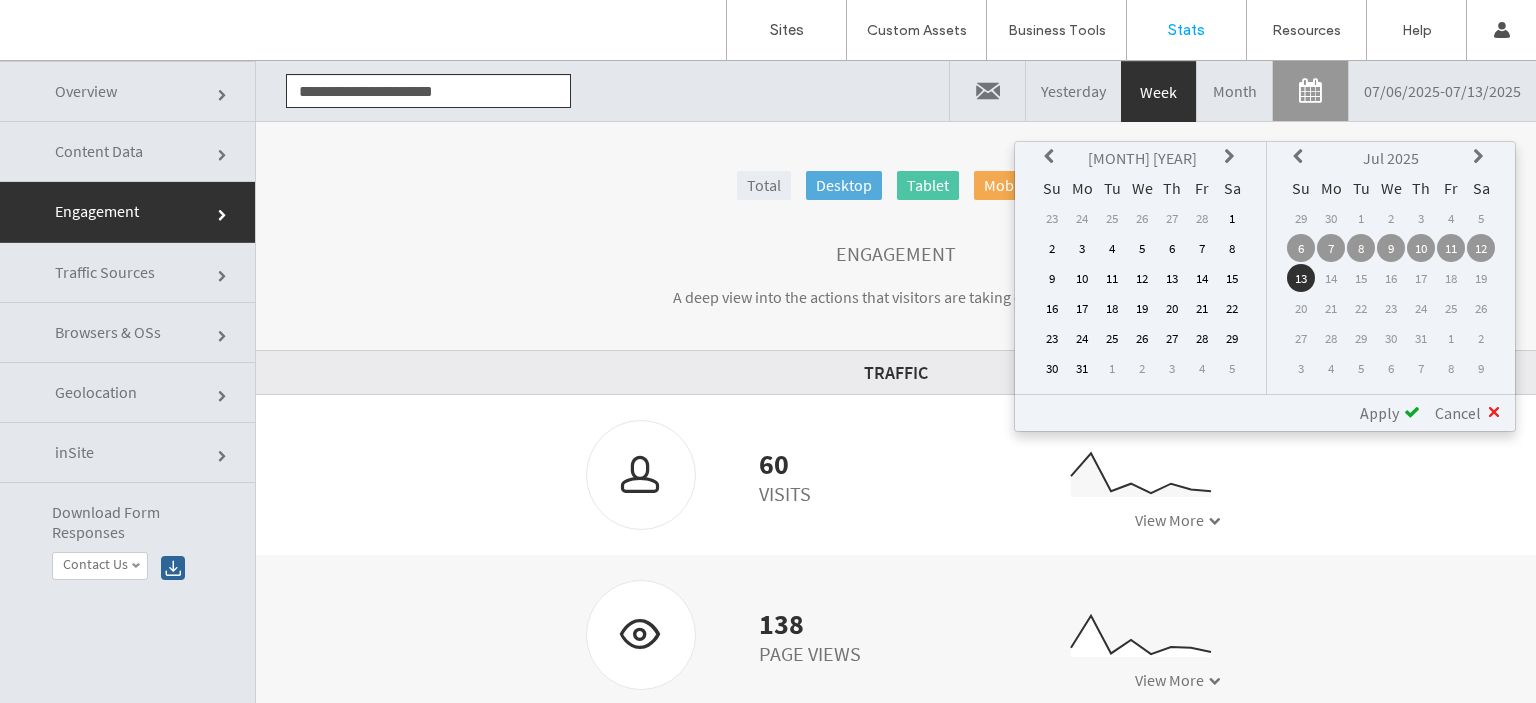 click on "1" at bounding box center [1232, 218] 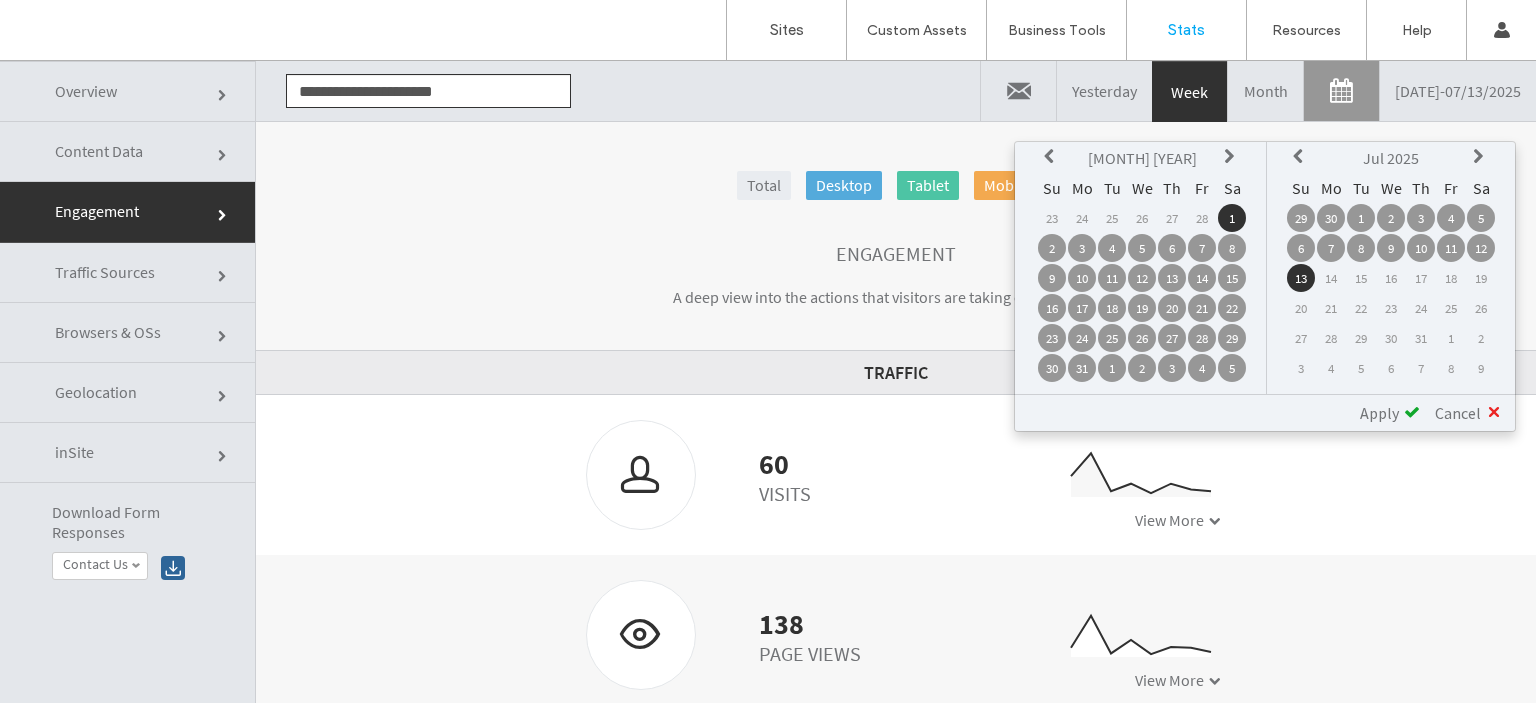 click on "13" at bounding box center [1301, 278] 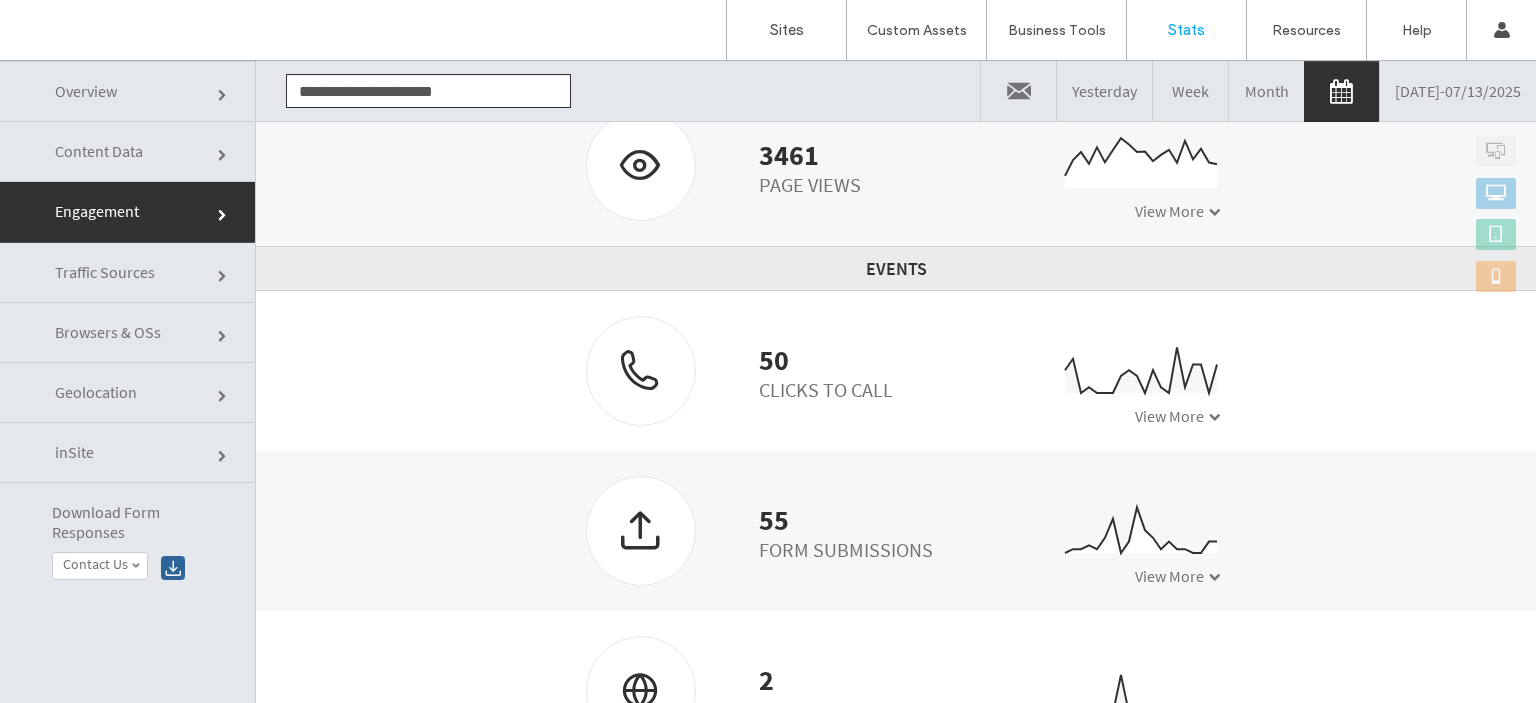 scroll, scrollTop: 475, scrollLeft: 0, axis: vertical 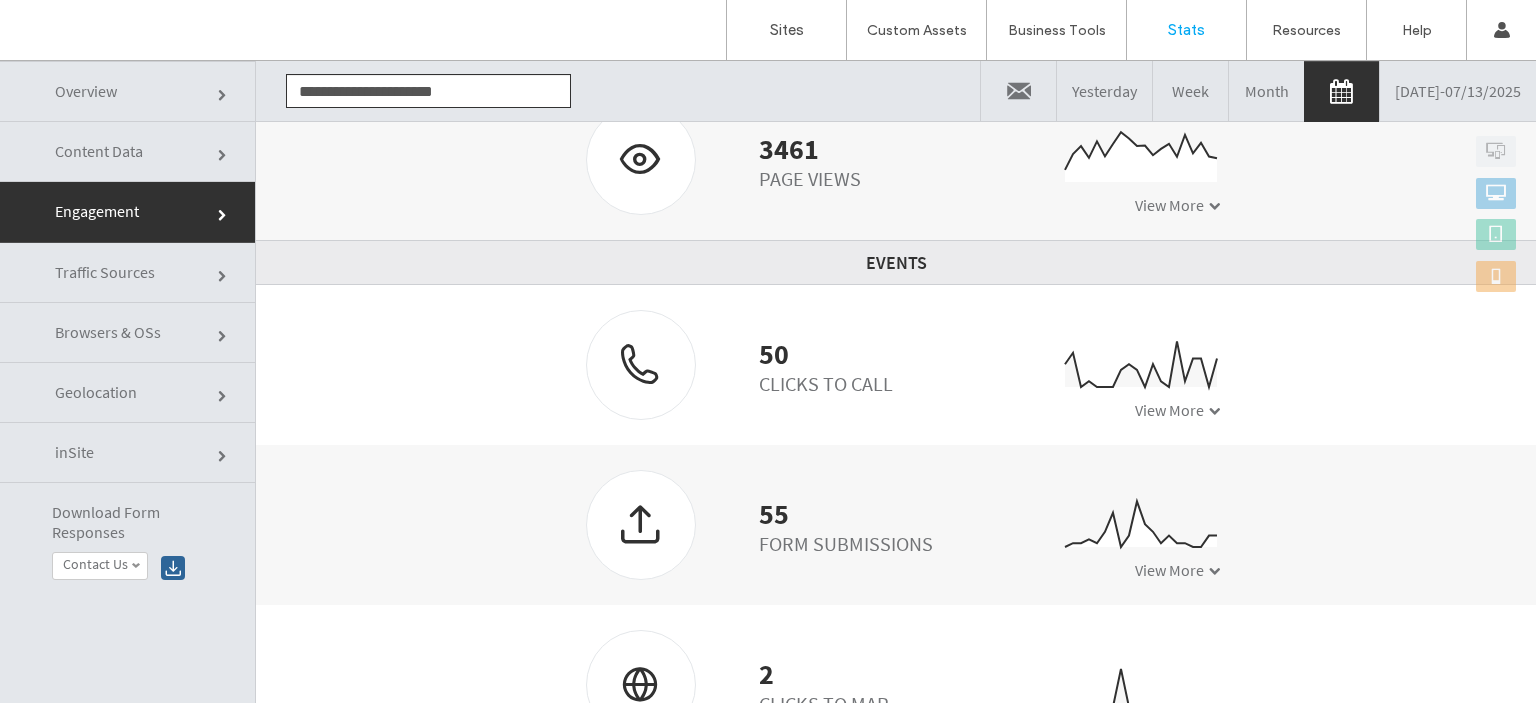 click on "View More" at bounding box center [1169, 410] 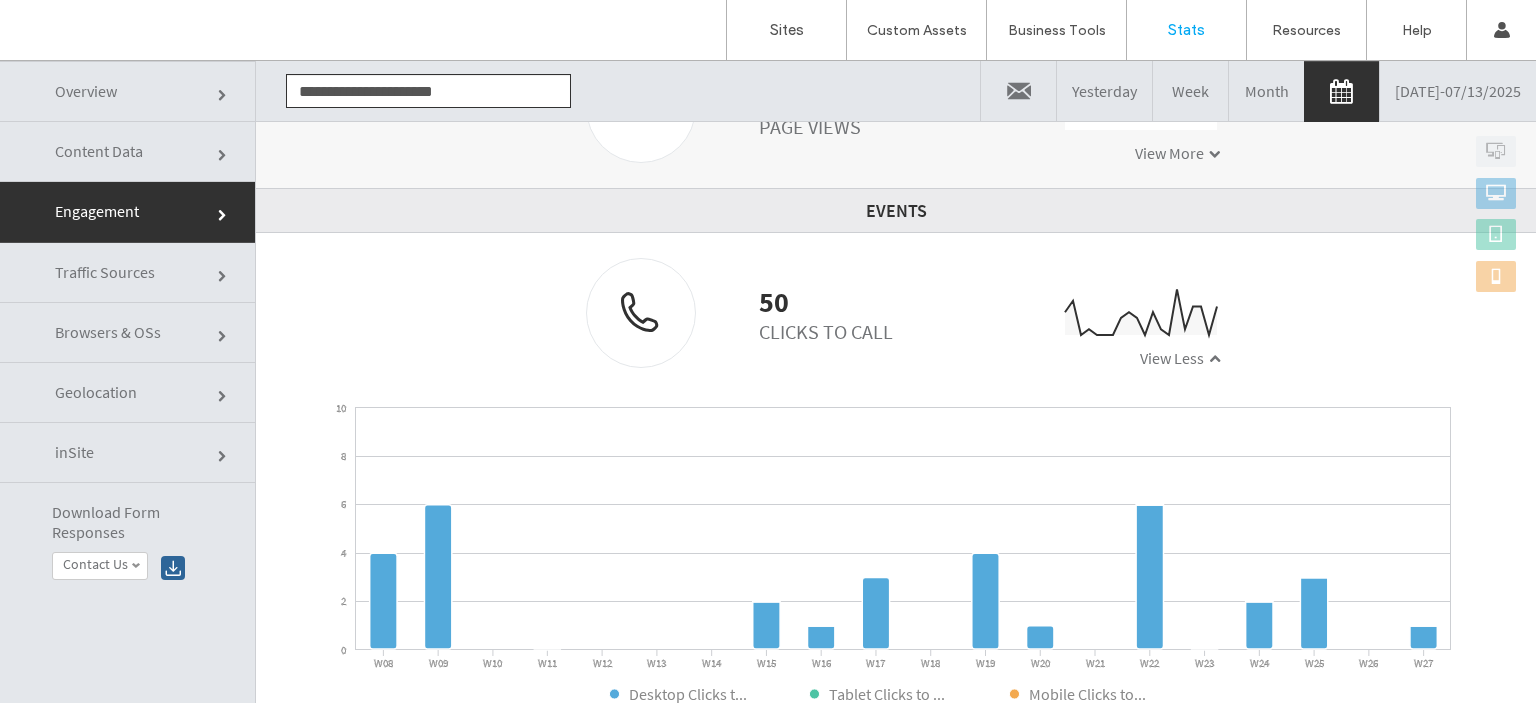 scroll, scrollTop: 571, scrollLeft: 0, axis: vertical 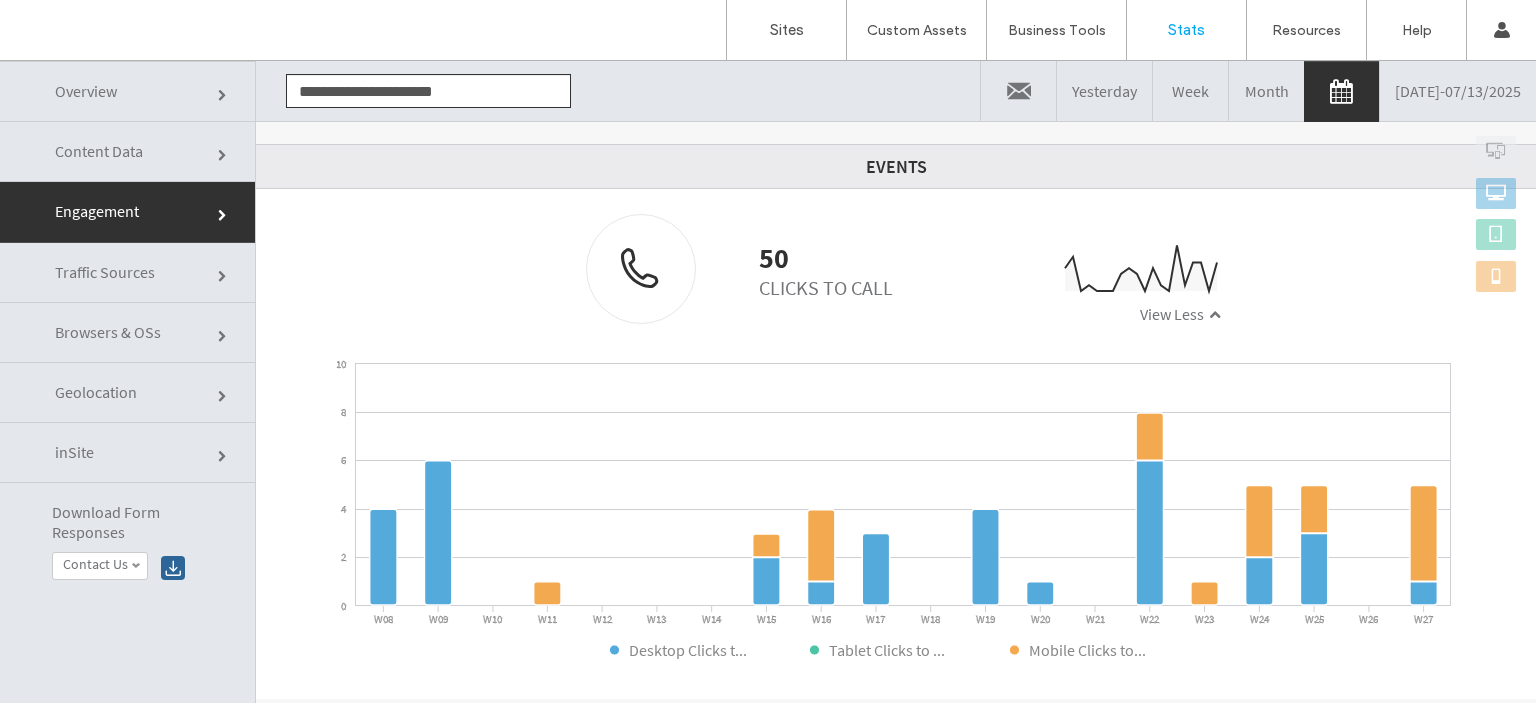 click 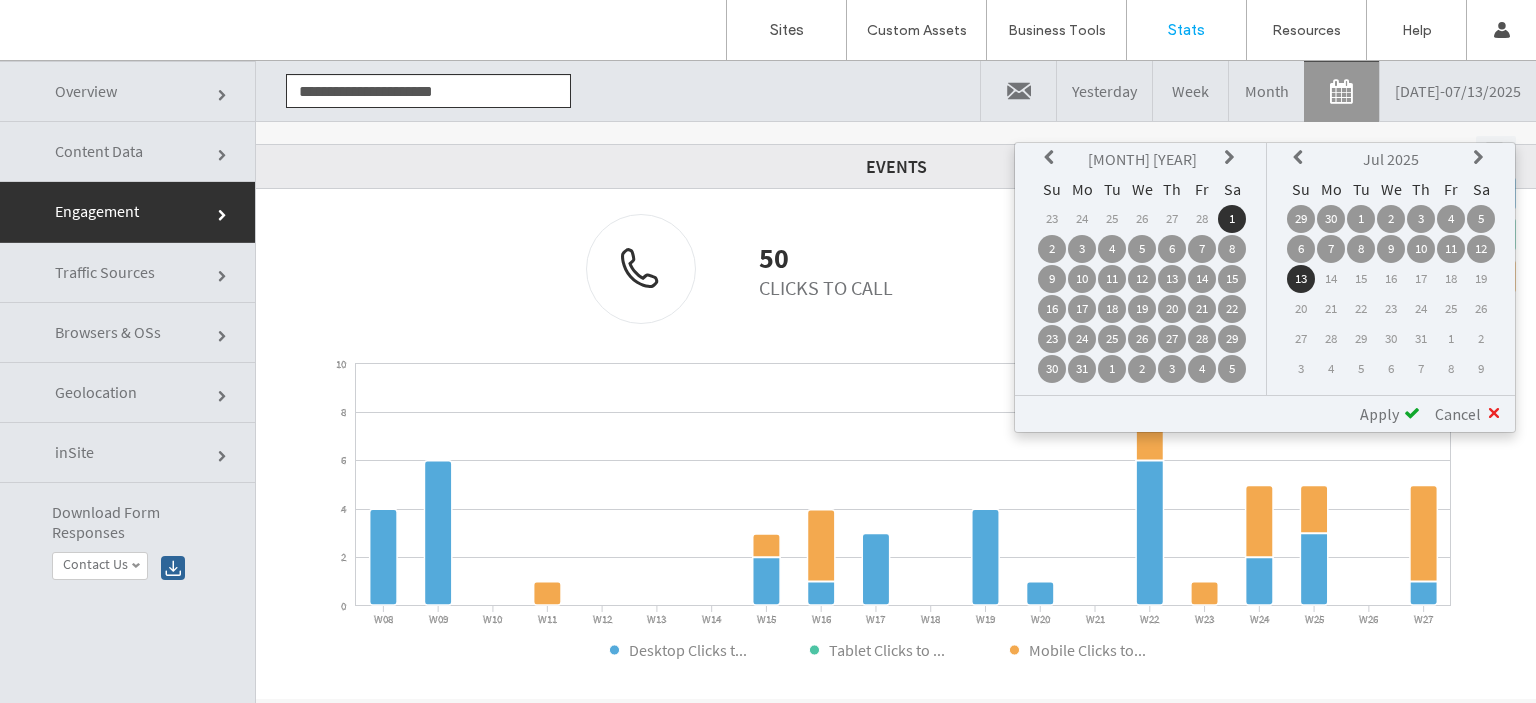 click at bounding box center [1052, 158] 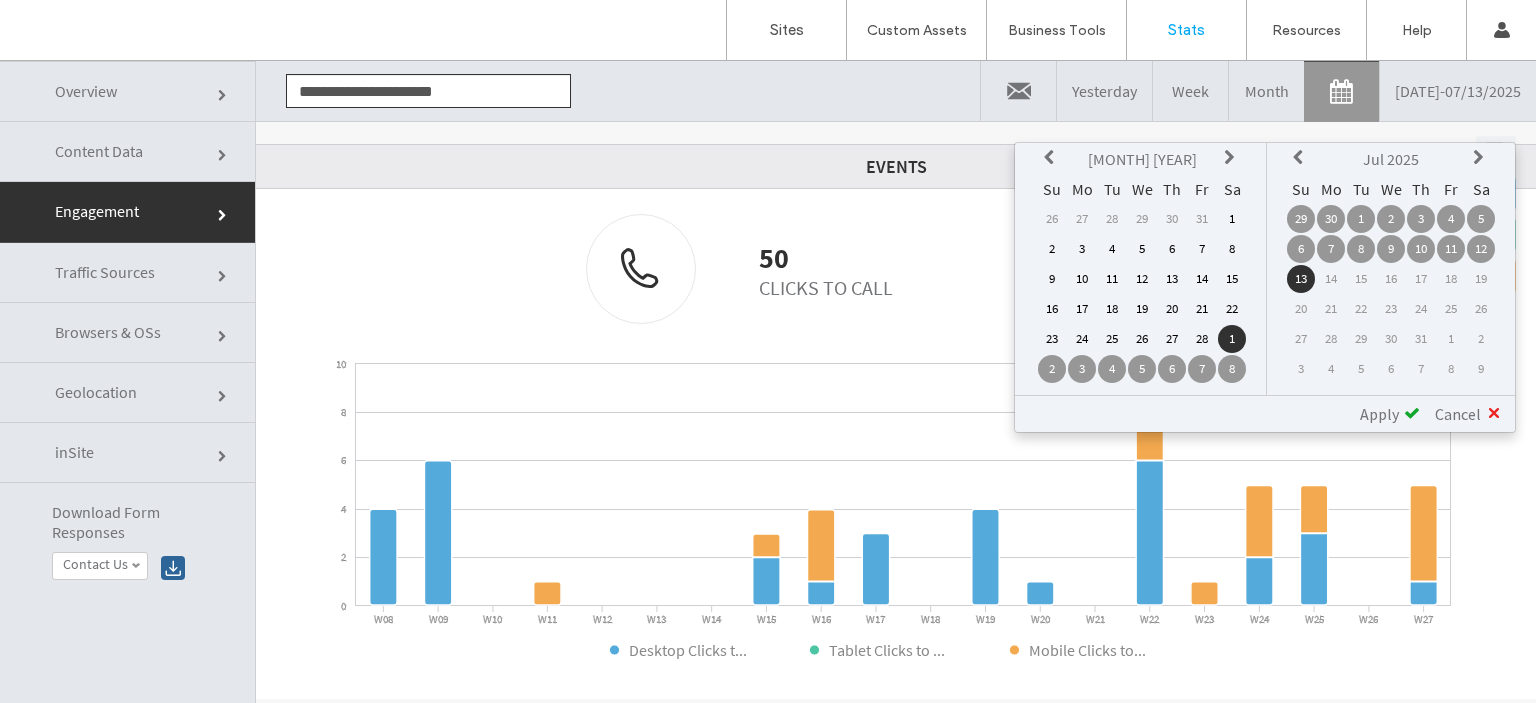 click at bounding box center [1052, 158] 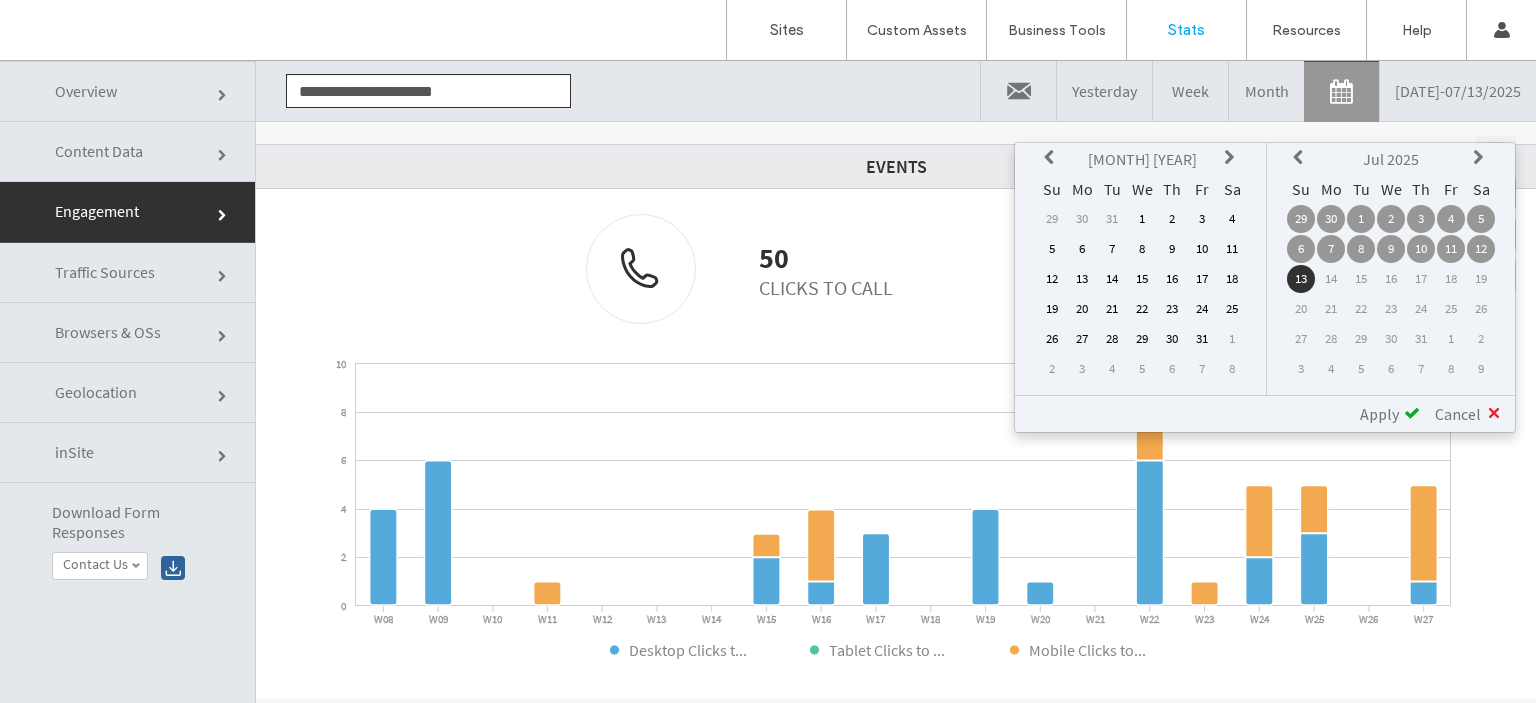 click at bounding box center [1052, 158] 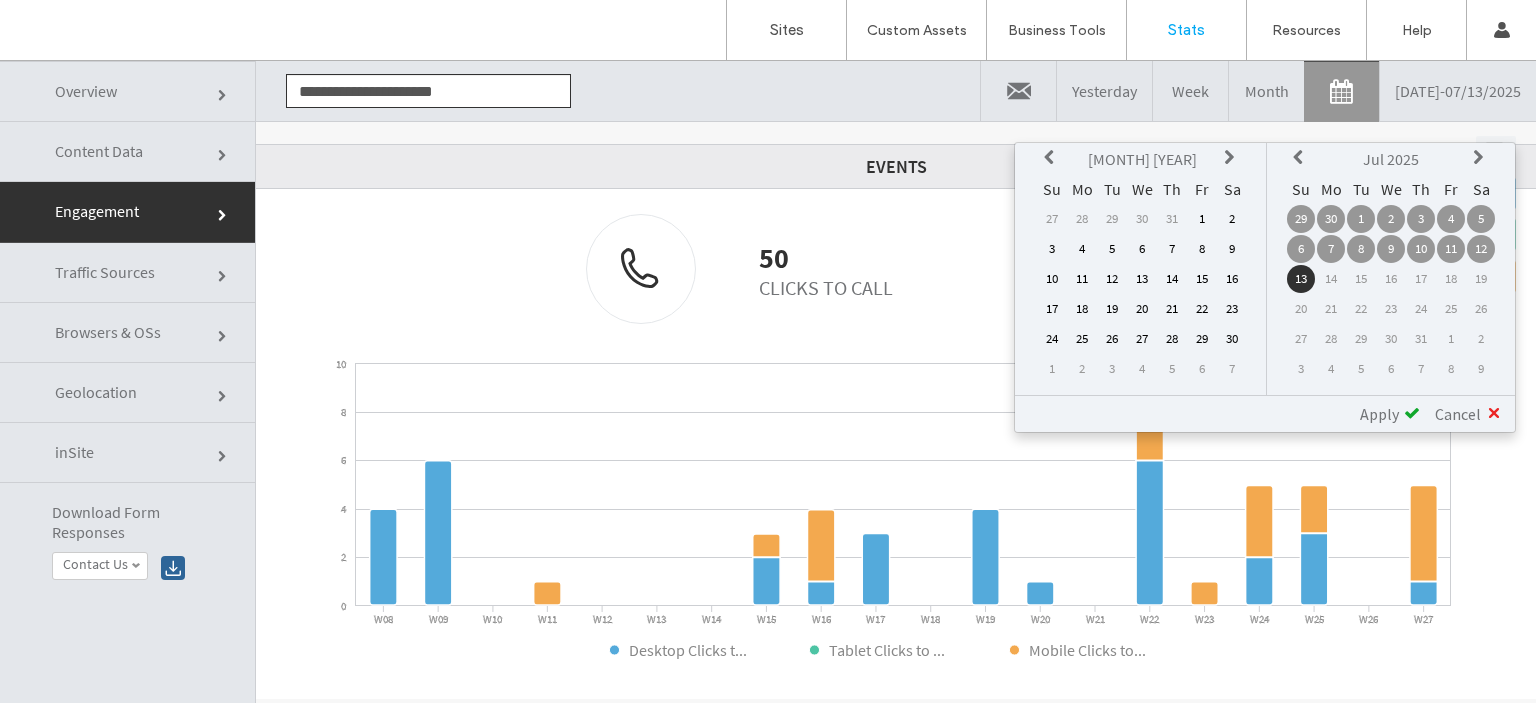 click at bounding box center [1052, 158] 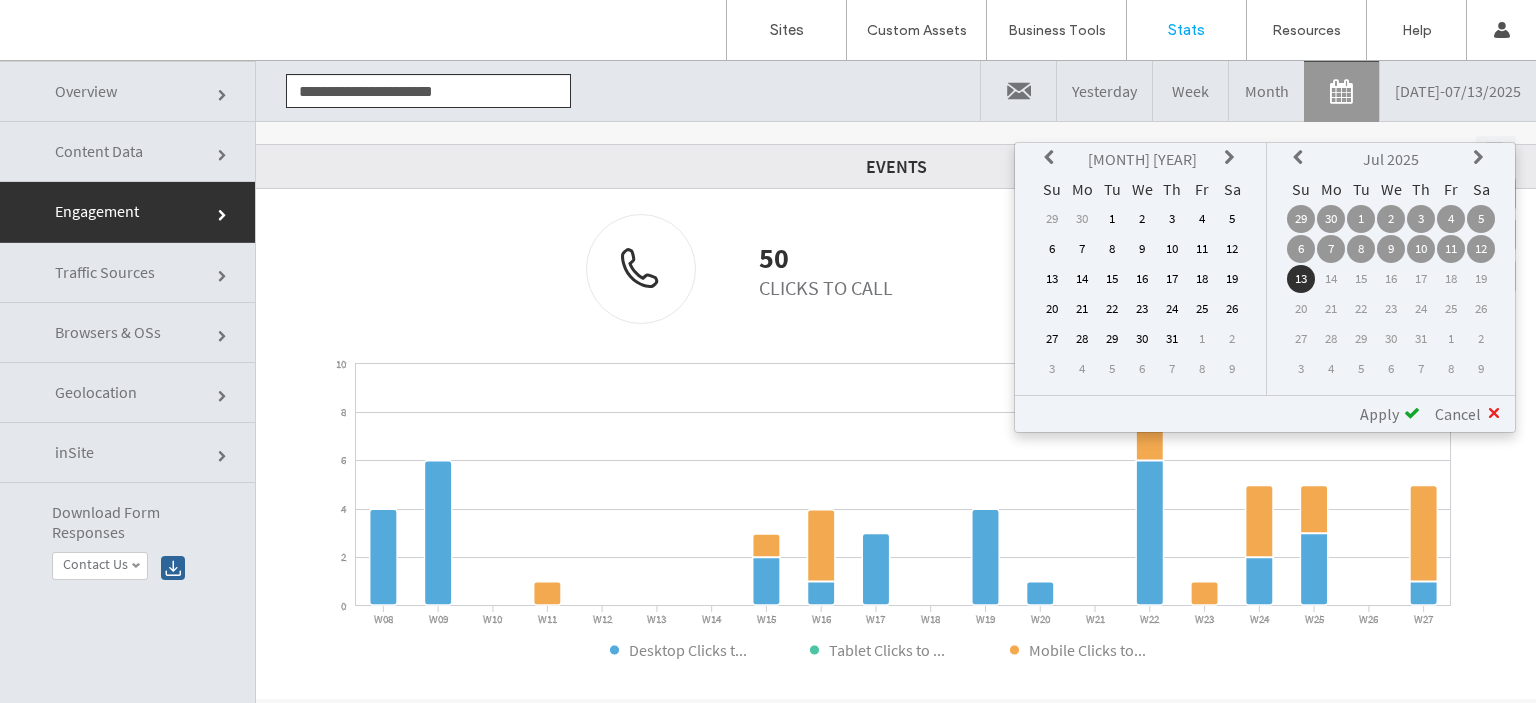 click at bounding box center (1052, 158) 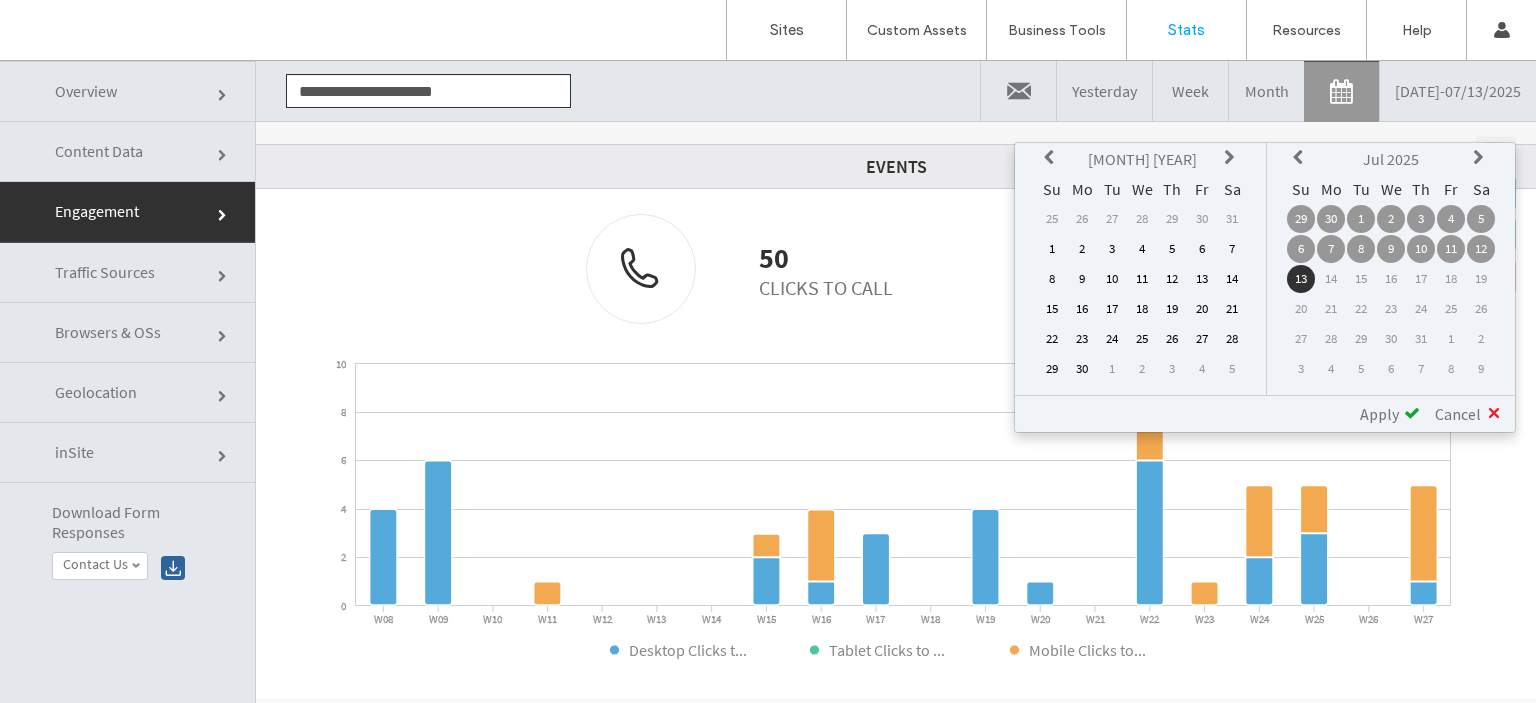 click at bounding box center (1052, 158) 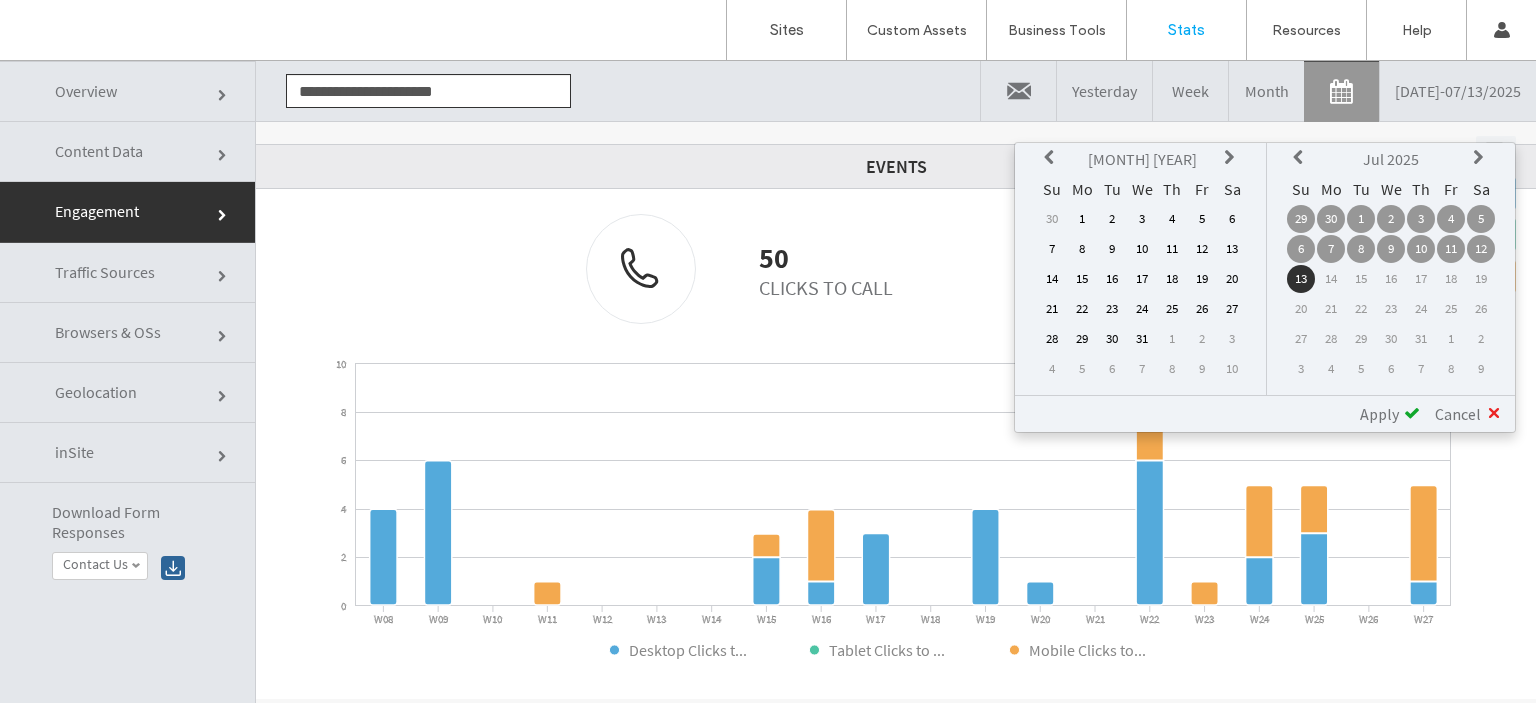 click at bounding box center (1052, 158) 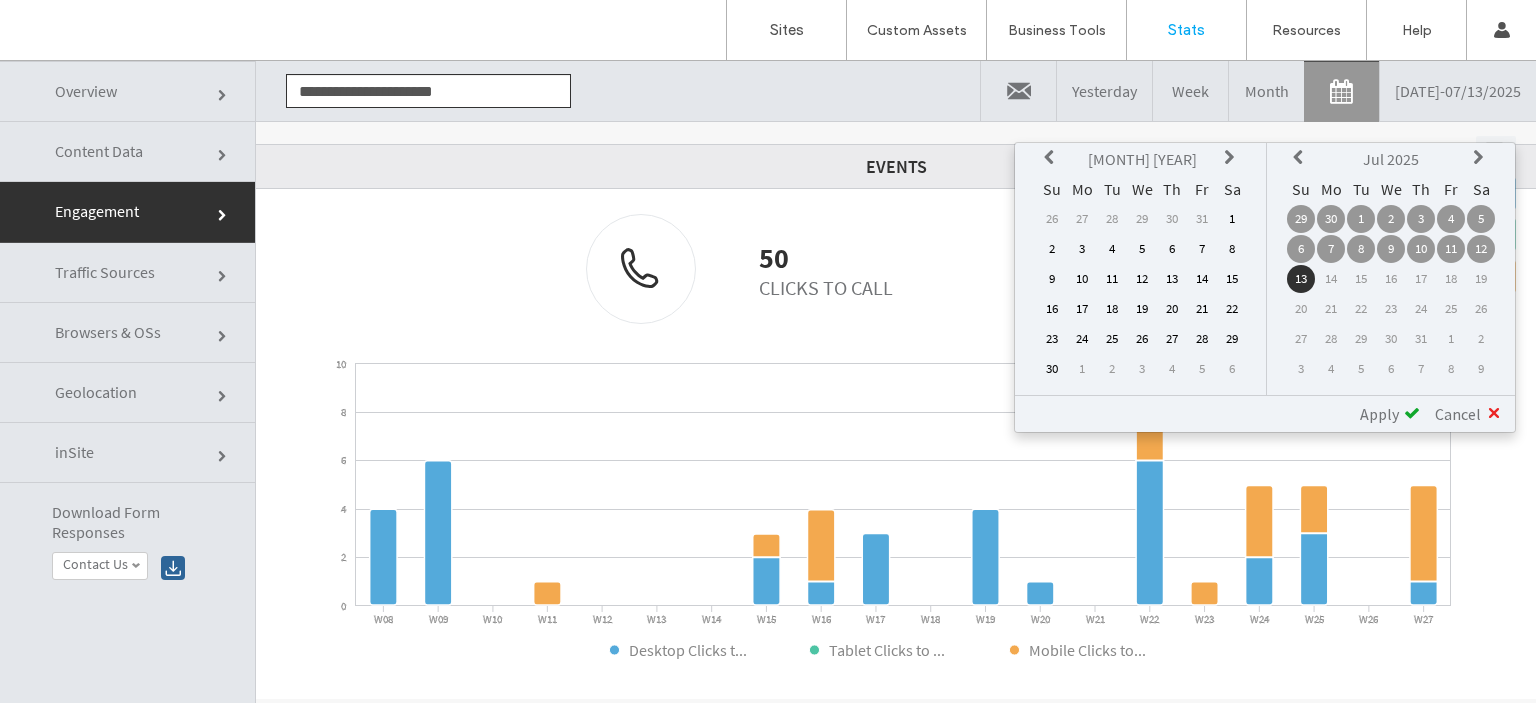 click at bounding box center [1052, 158] 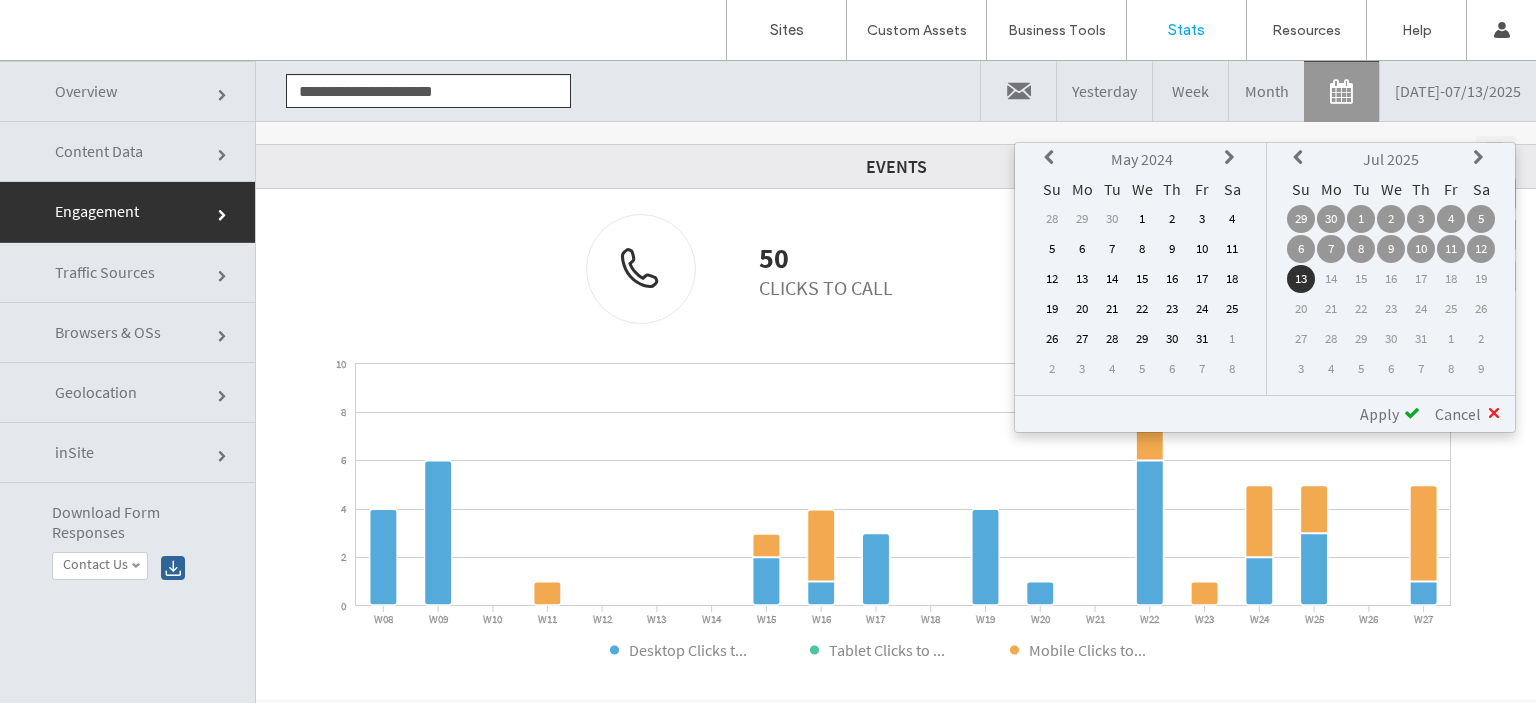 click at bounding box center [1052, 158] 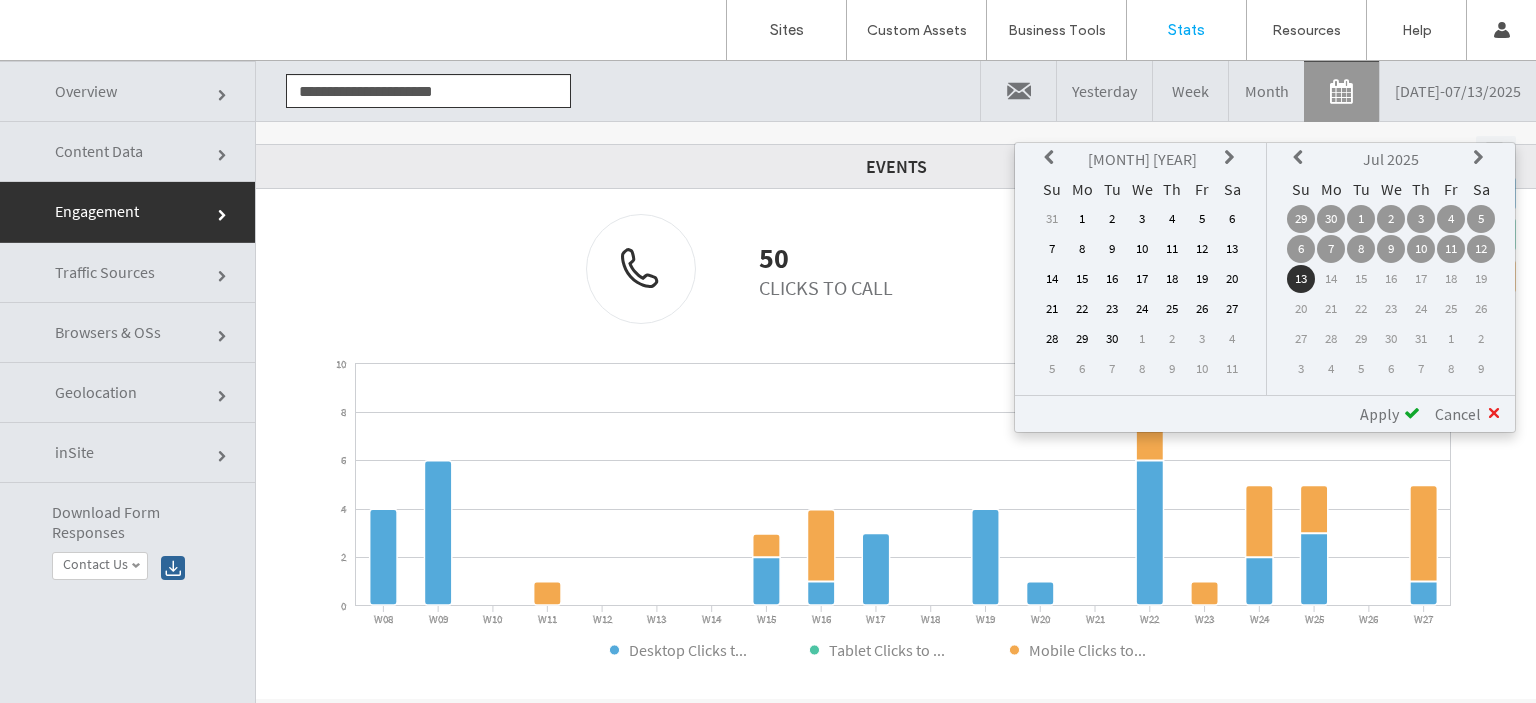 click at bounding box center (1052, 158) 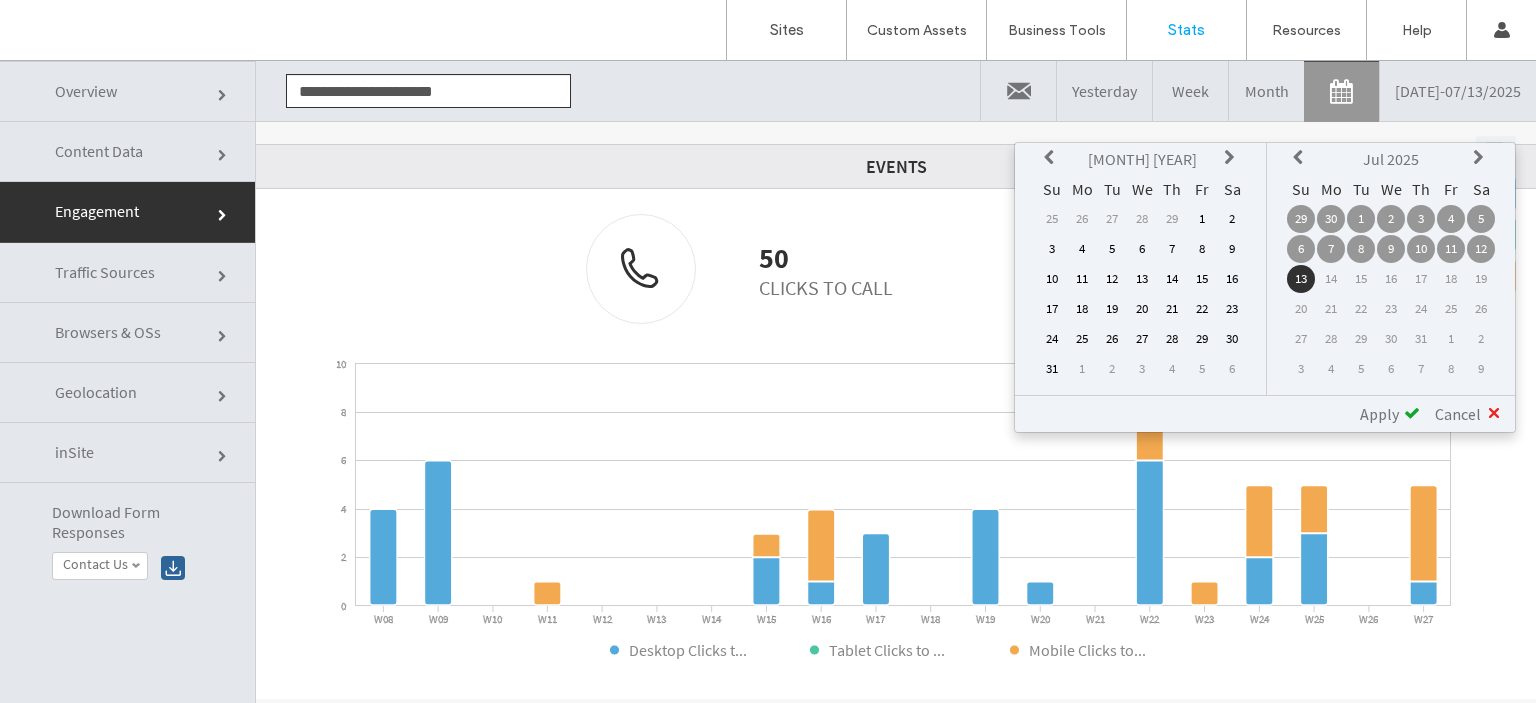 click at bounding box center [1052, 158] 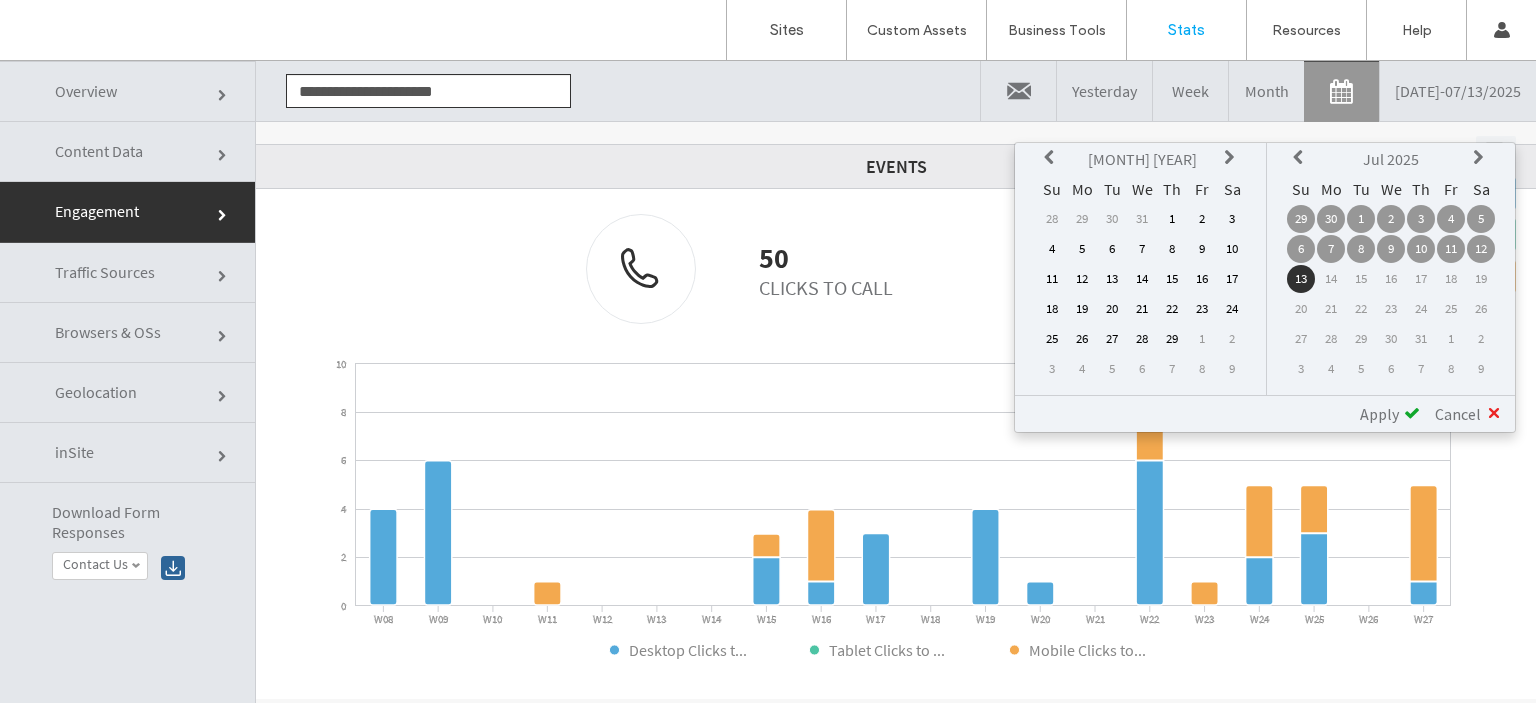 click at bounding box center (1052, 158) 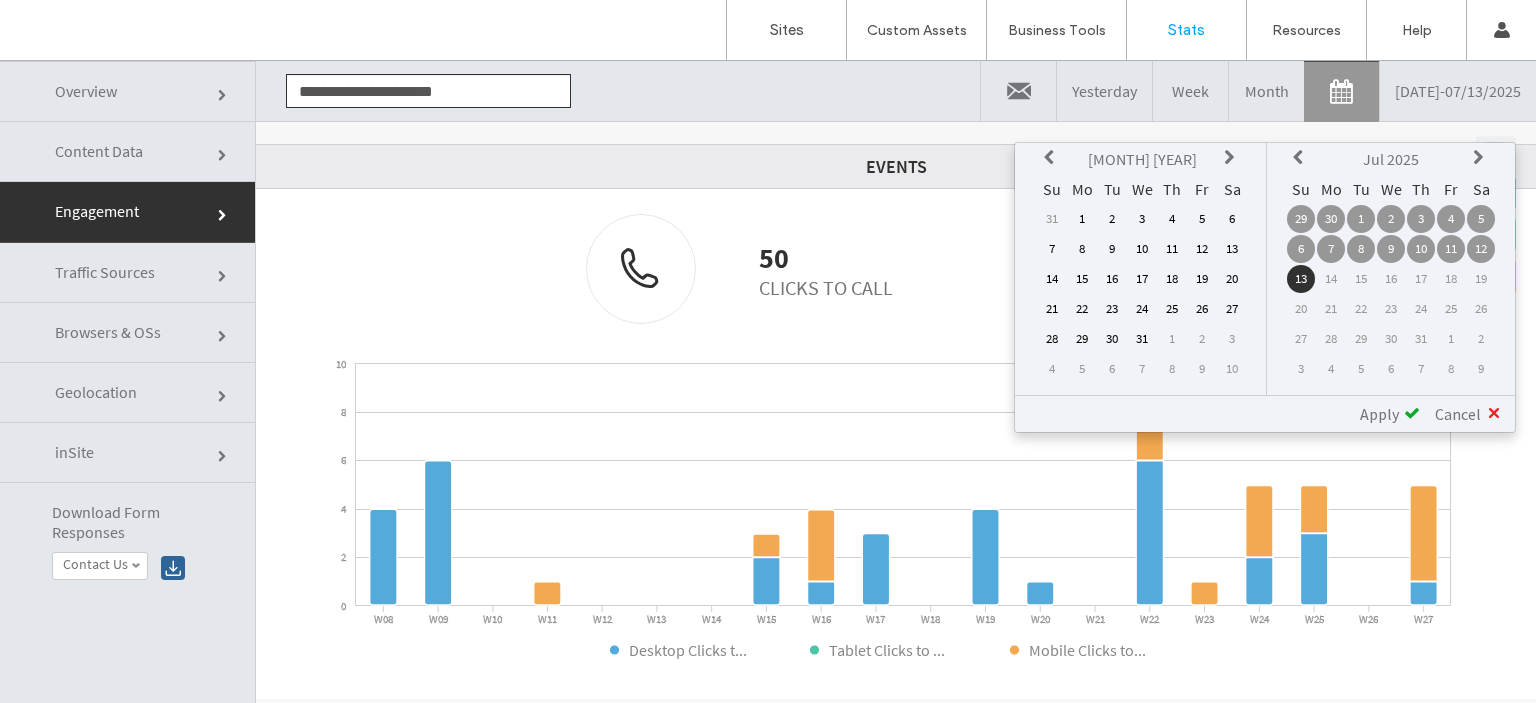 click on "1" at bounding box center [1082, 219] 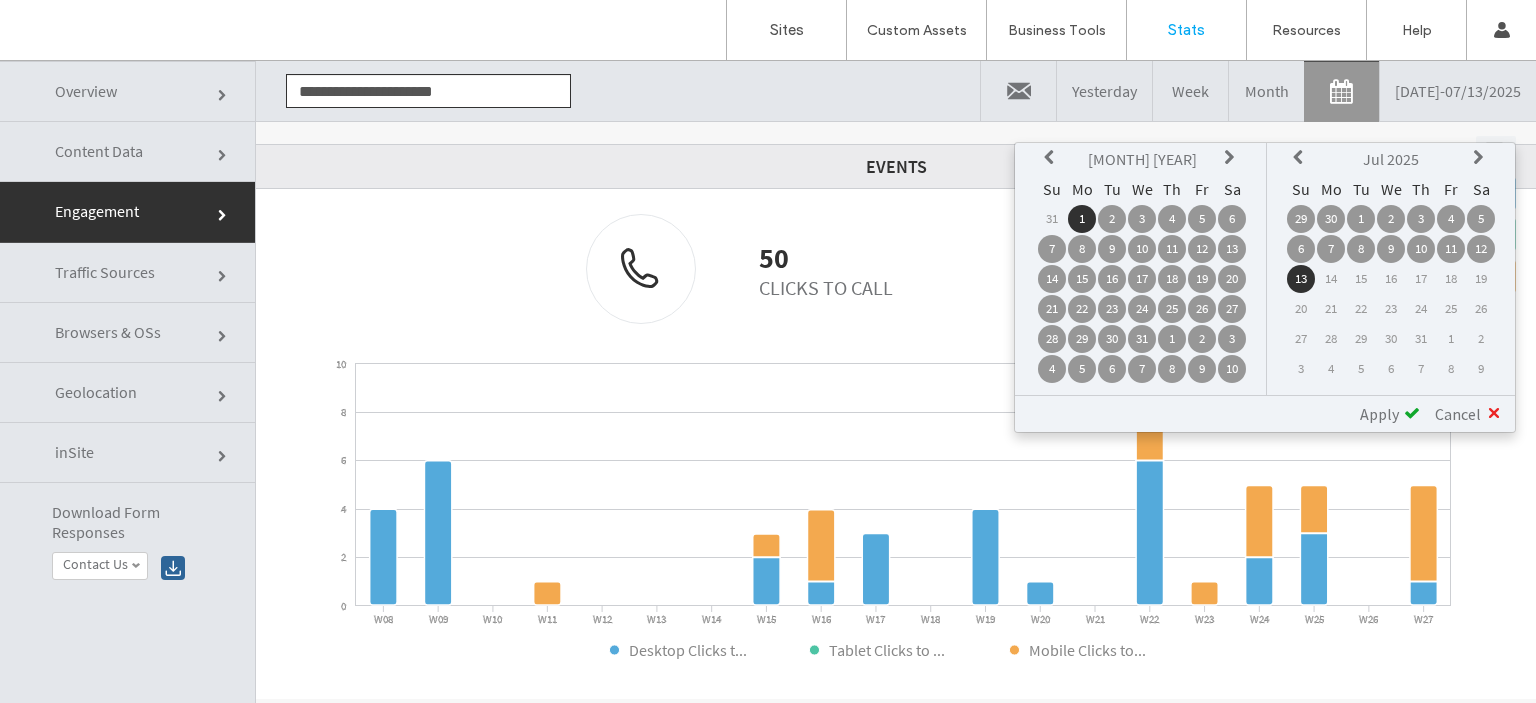 click at bounding box center [1481, 158] 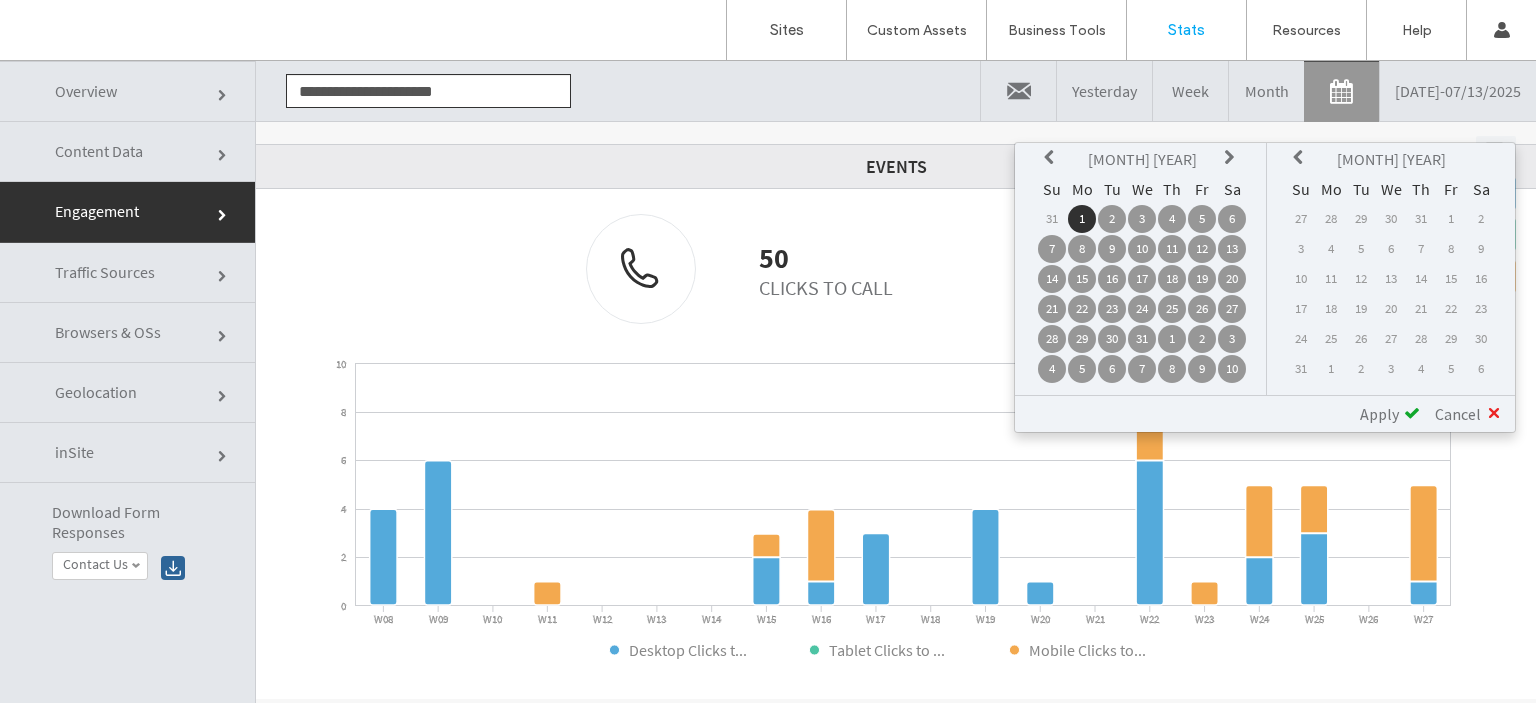 click at bounding box center [1301, 158] 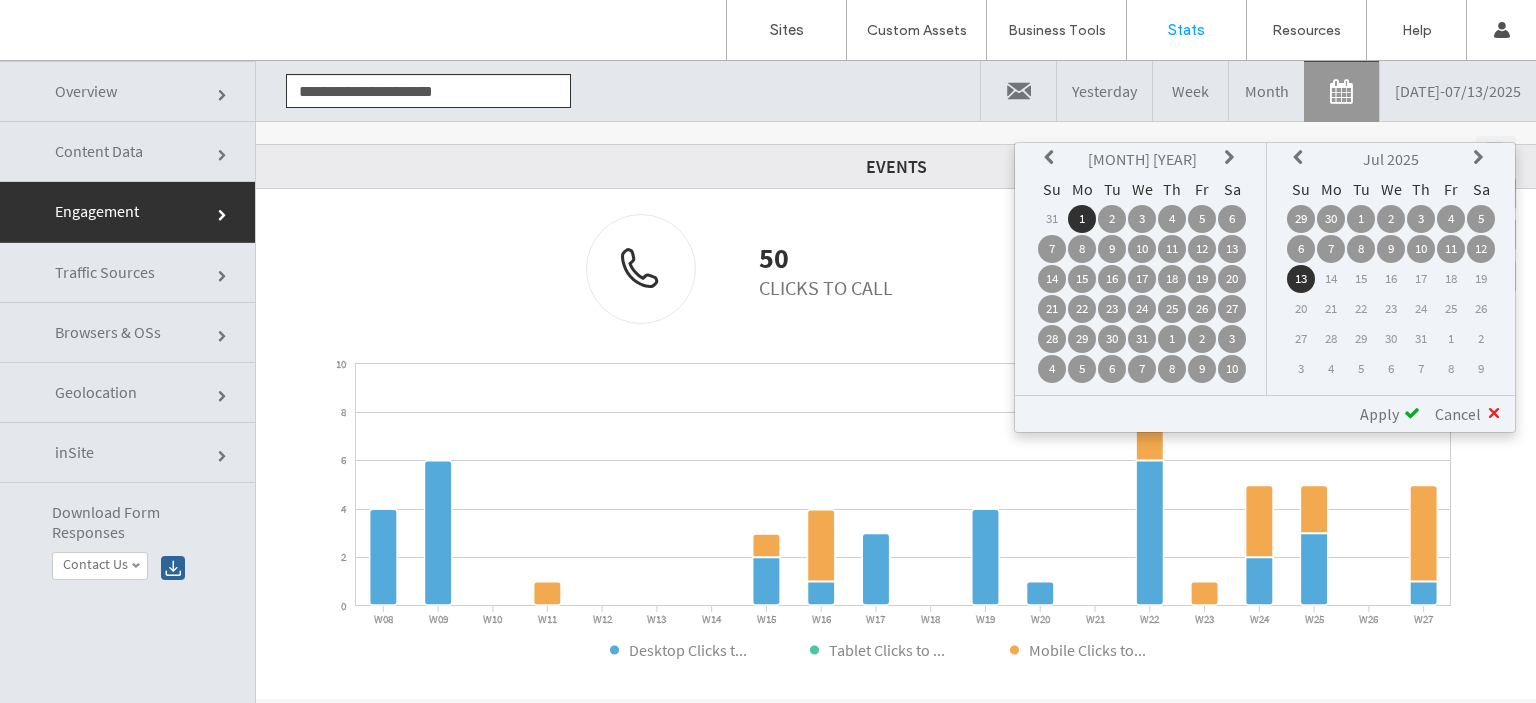 click at bounding box center (1301, 158) 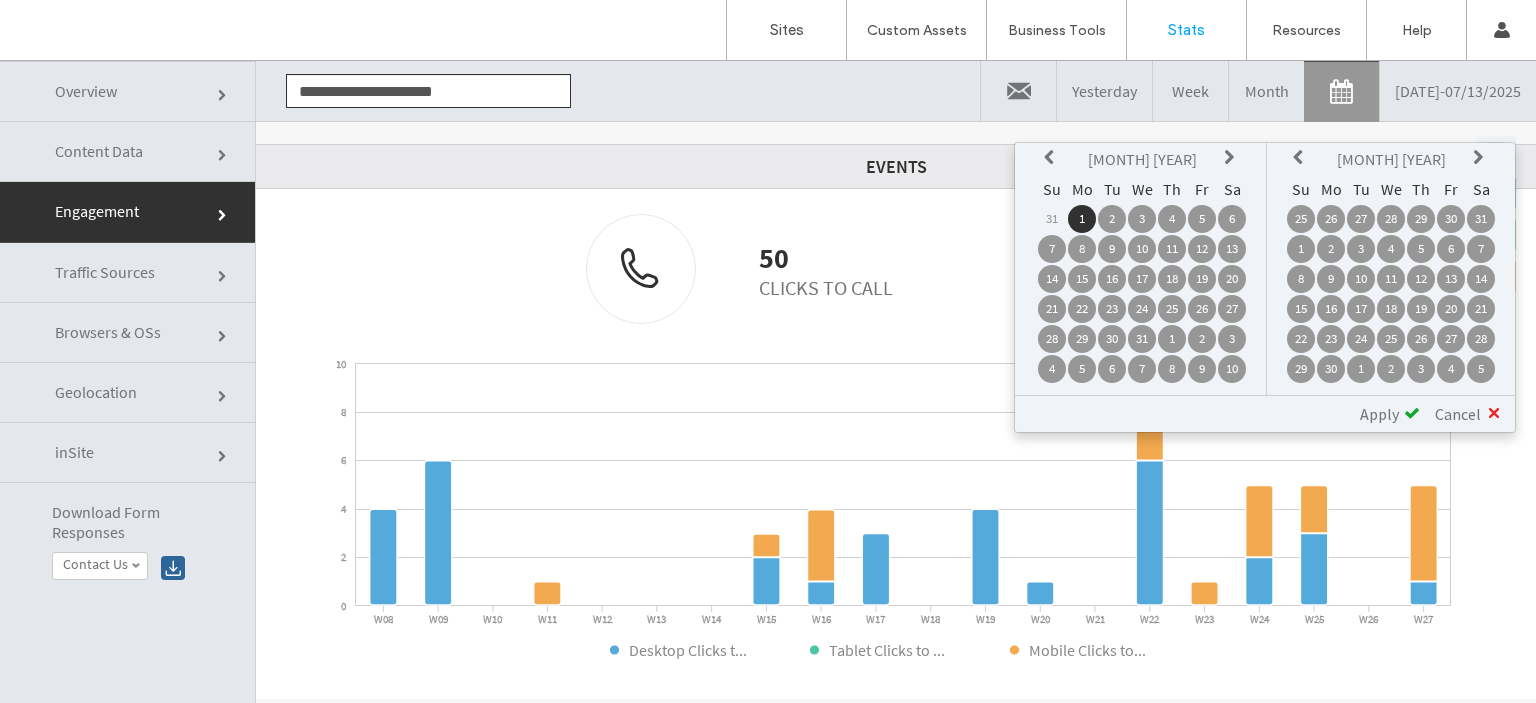 click at bounding box center (1301, 158) 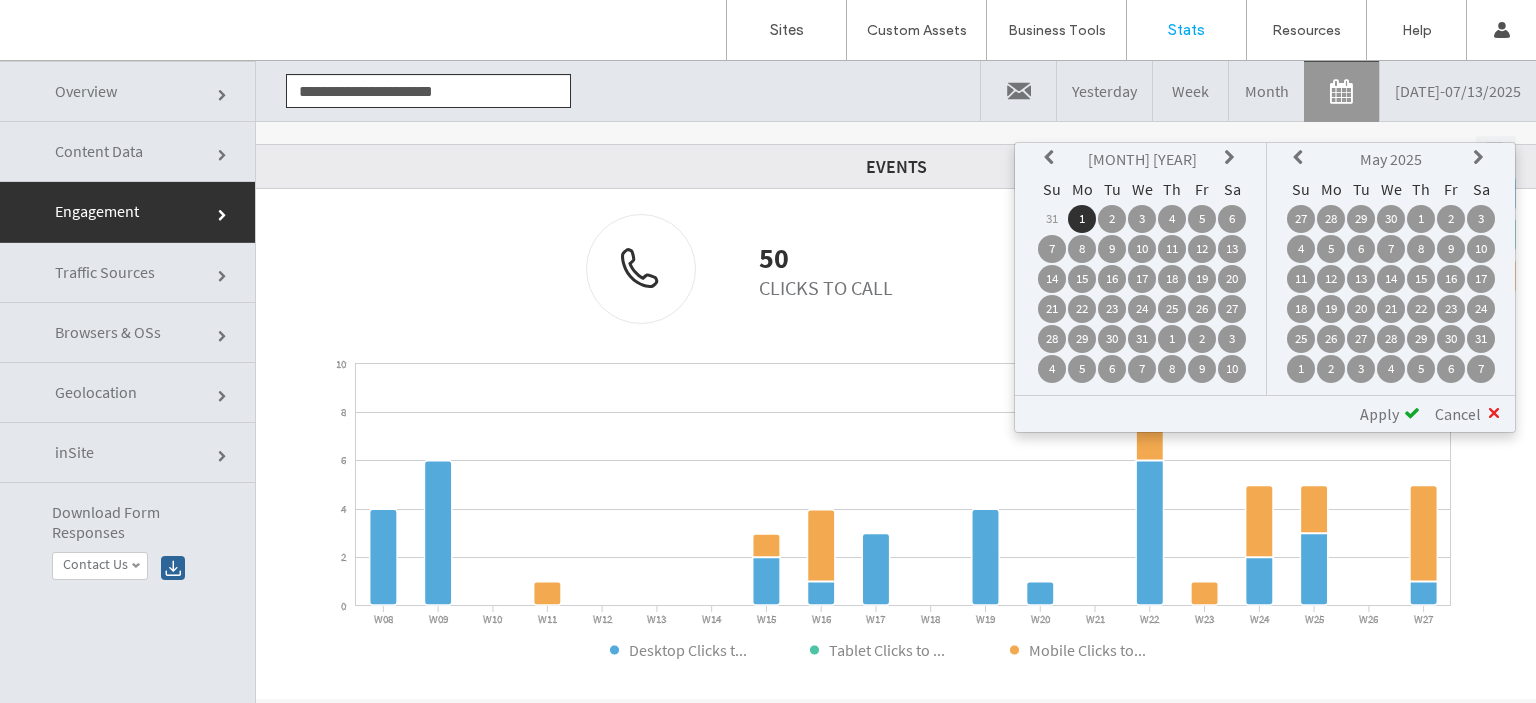 click at bounding box center (1301, 158) 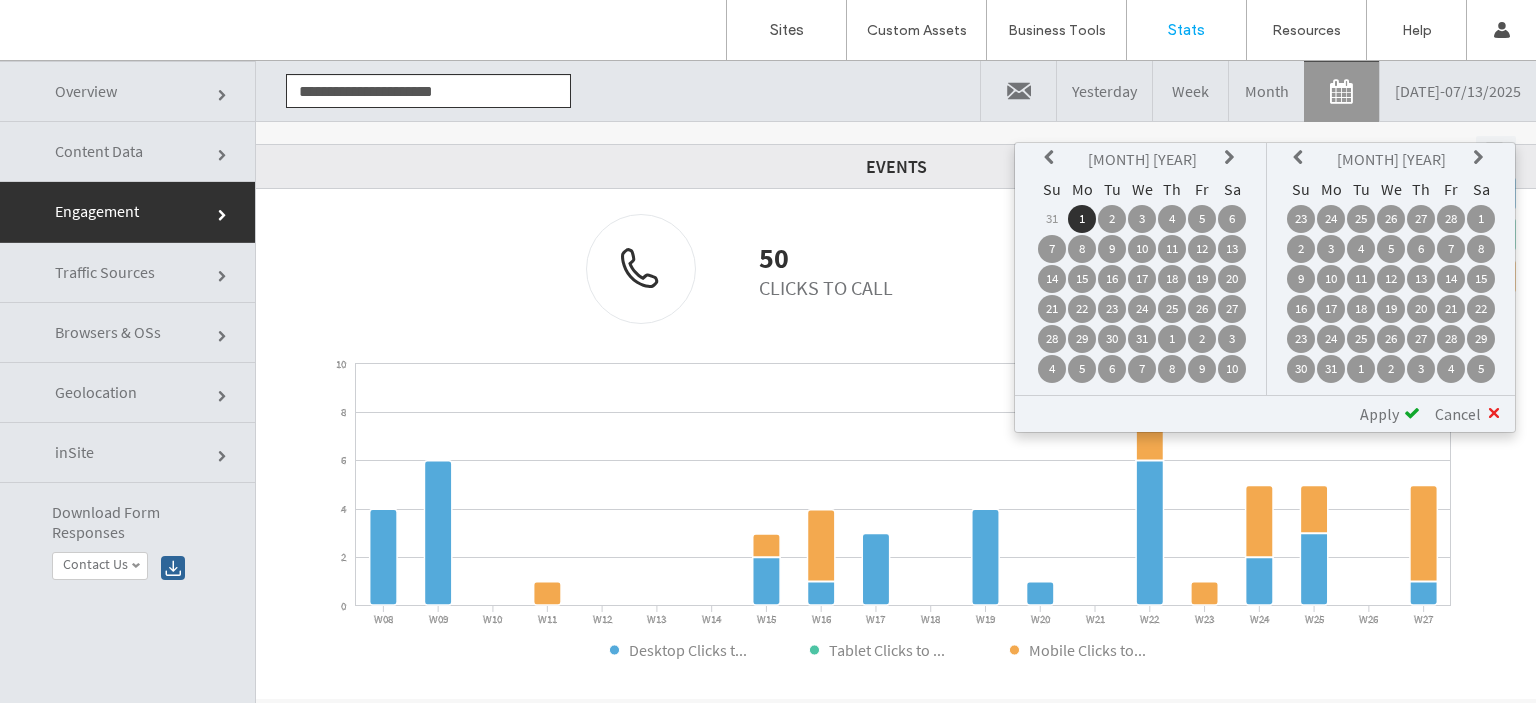 click at bounding box center (1301, 158) 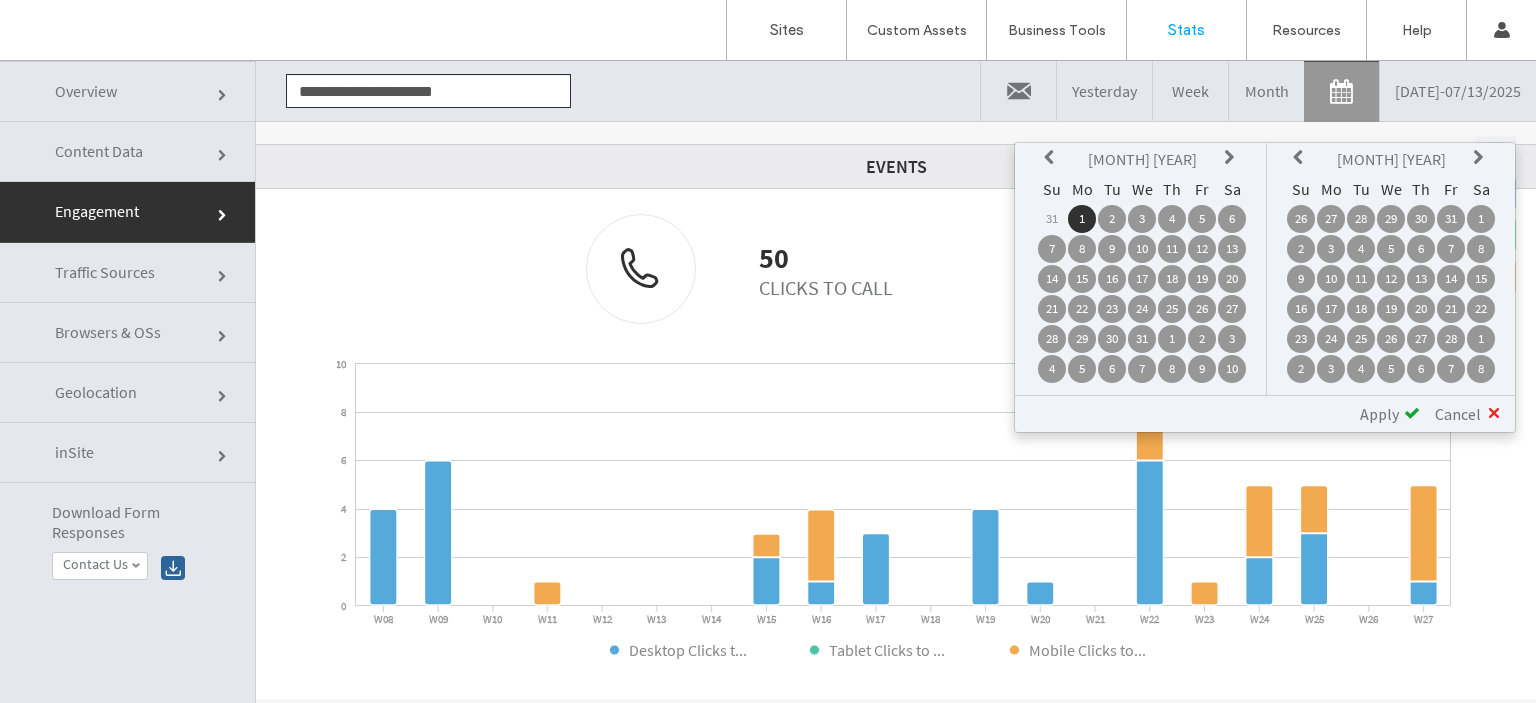 click at bounding box center (1301, 158) 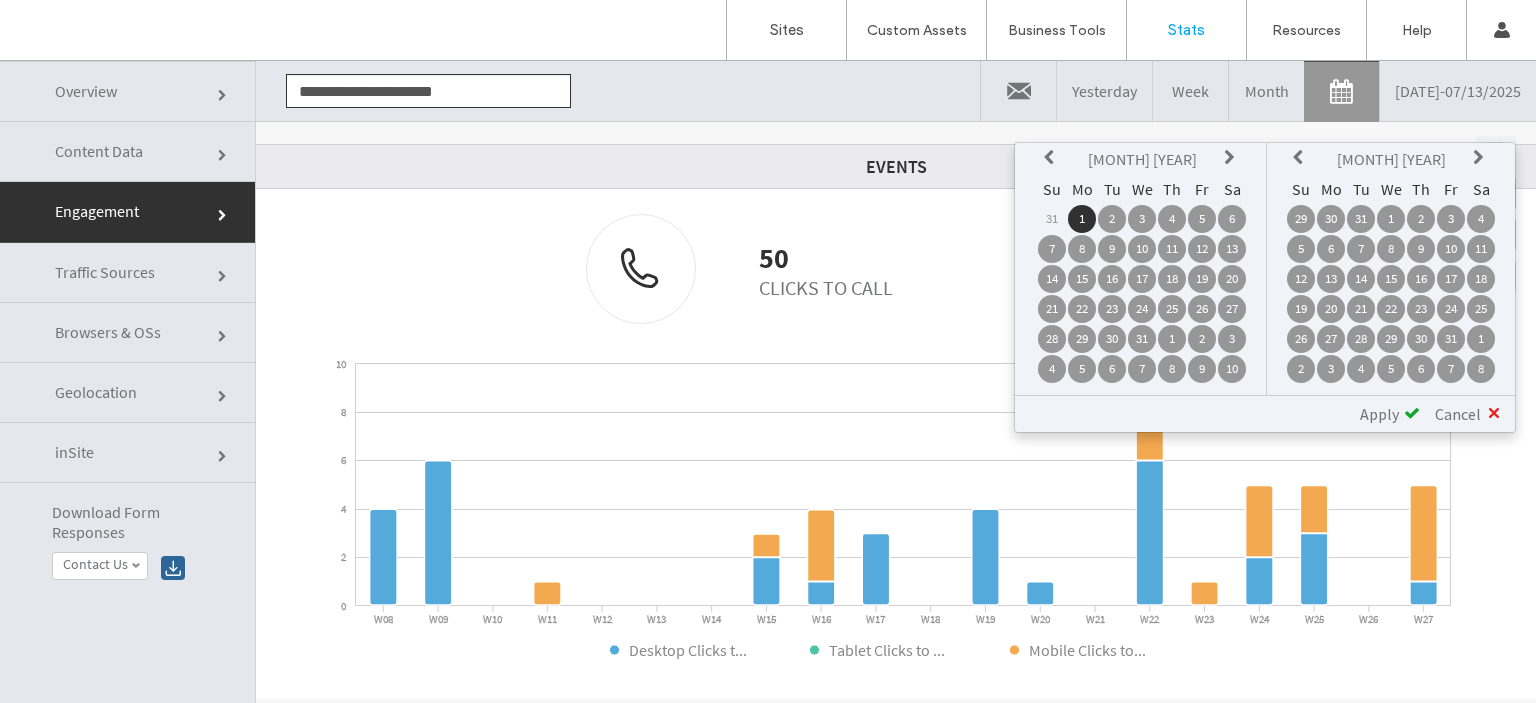 click at bounding box center [1301, 158] 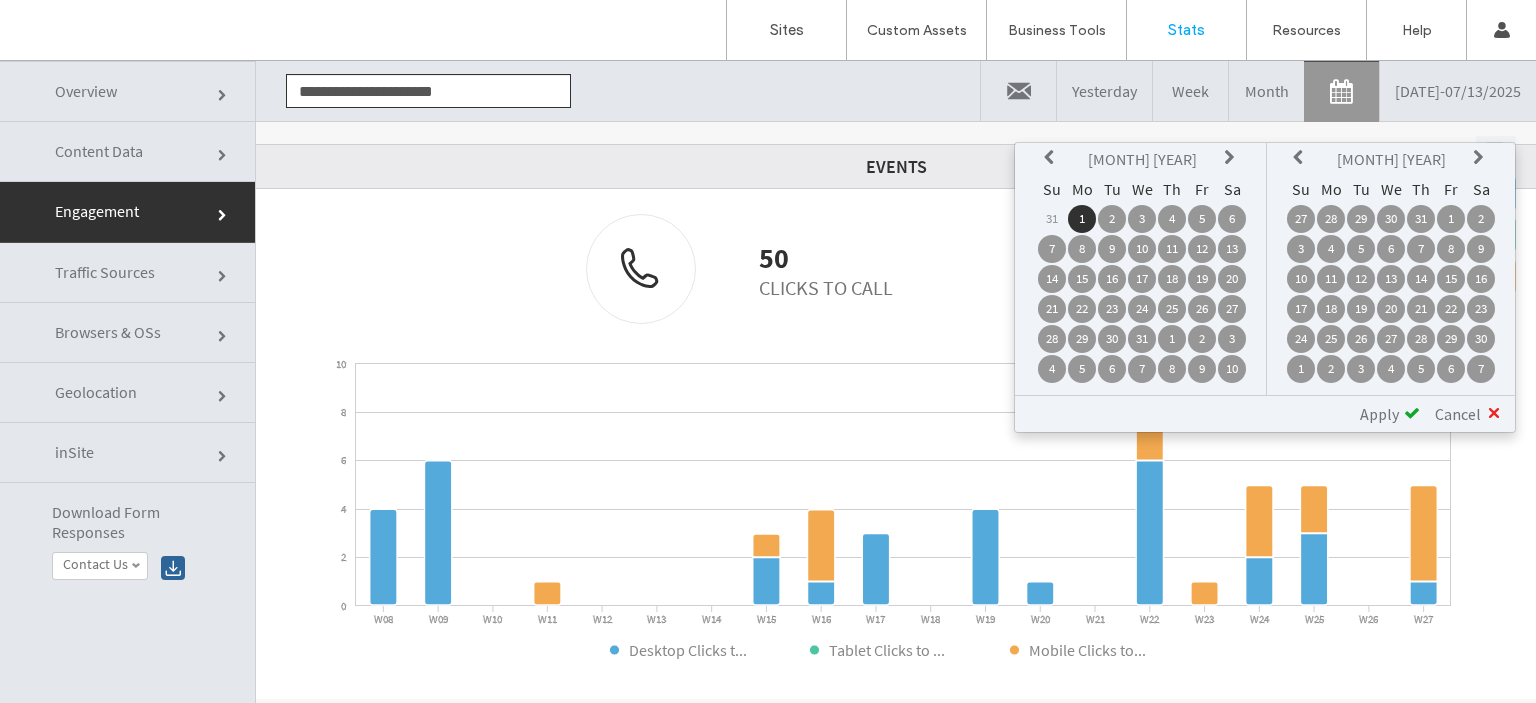 click at bounding box center [1301, 158] 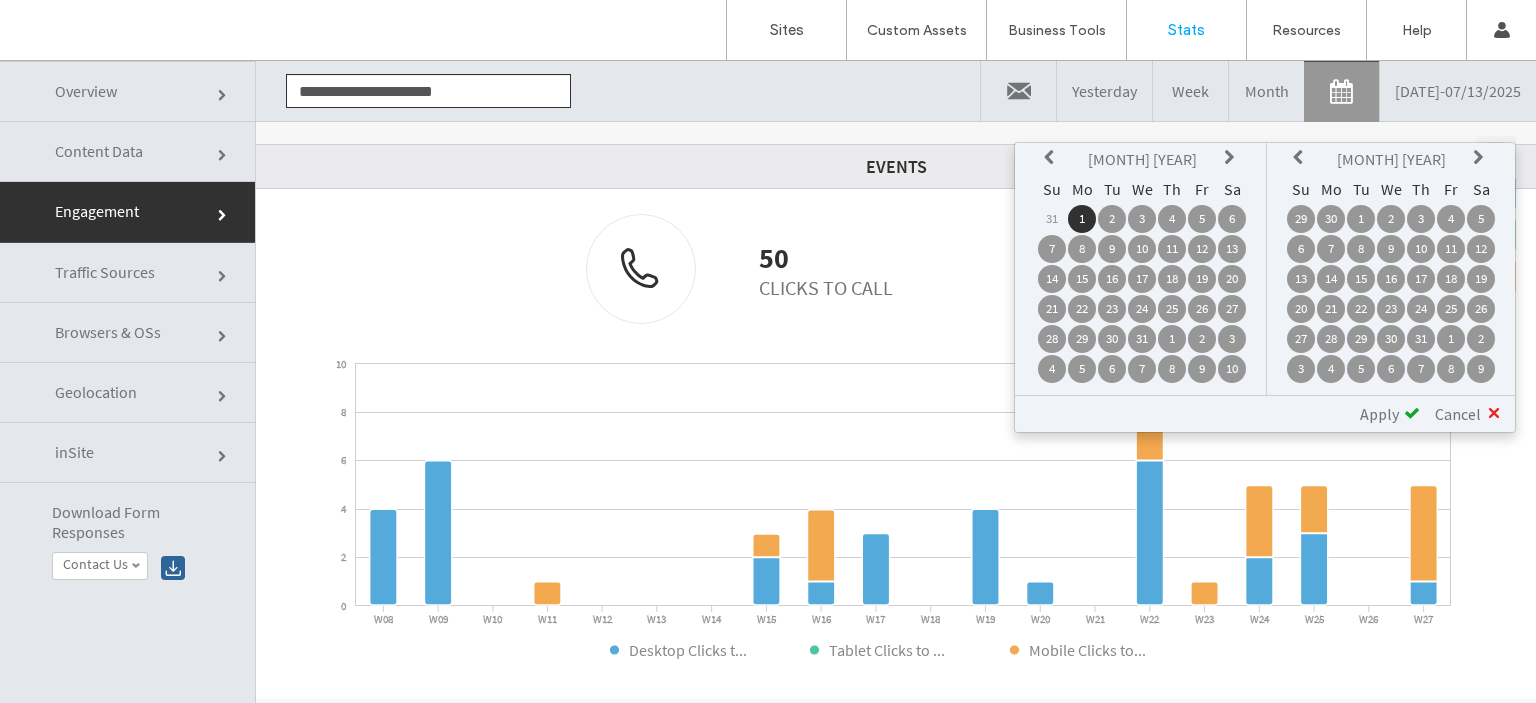 click at bounding box center [1301, 158] 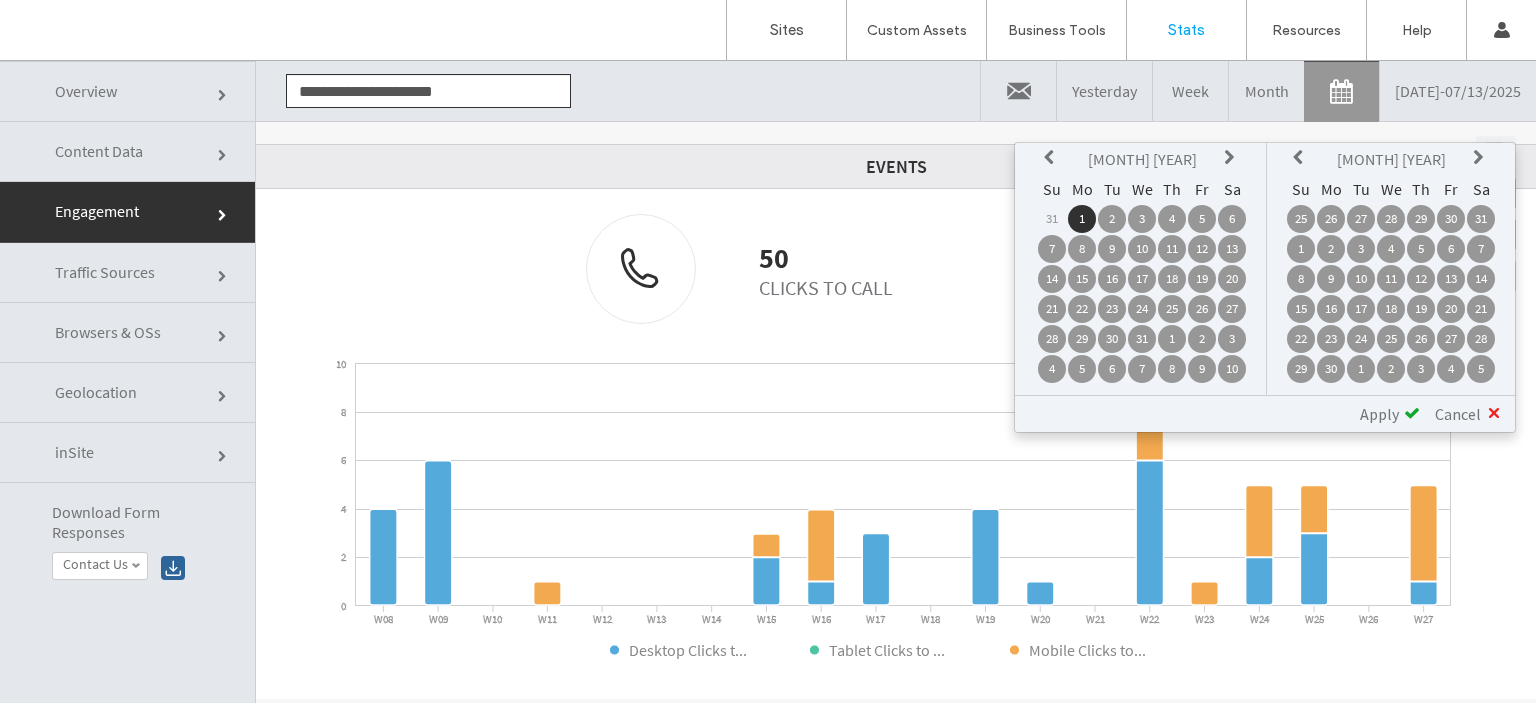 click at bounding box center (1301, 158) 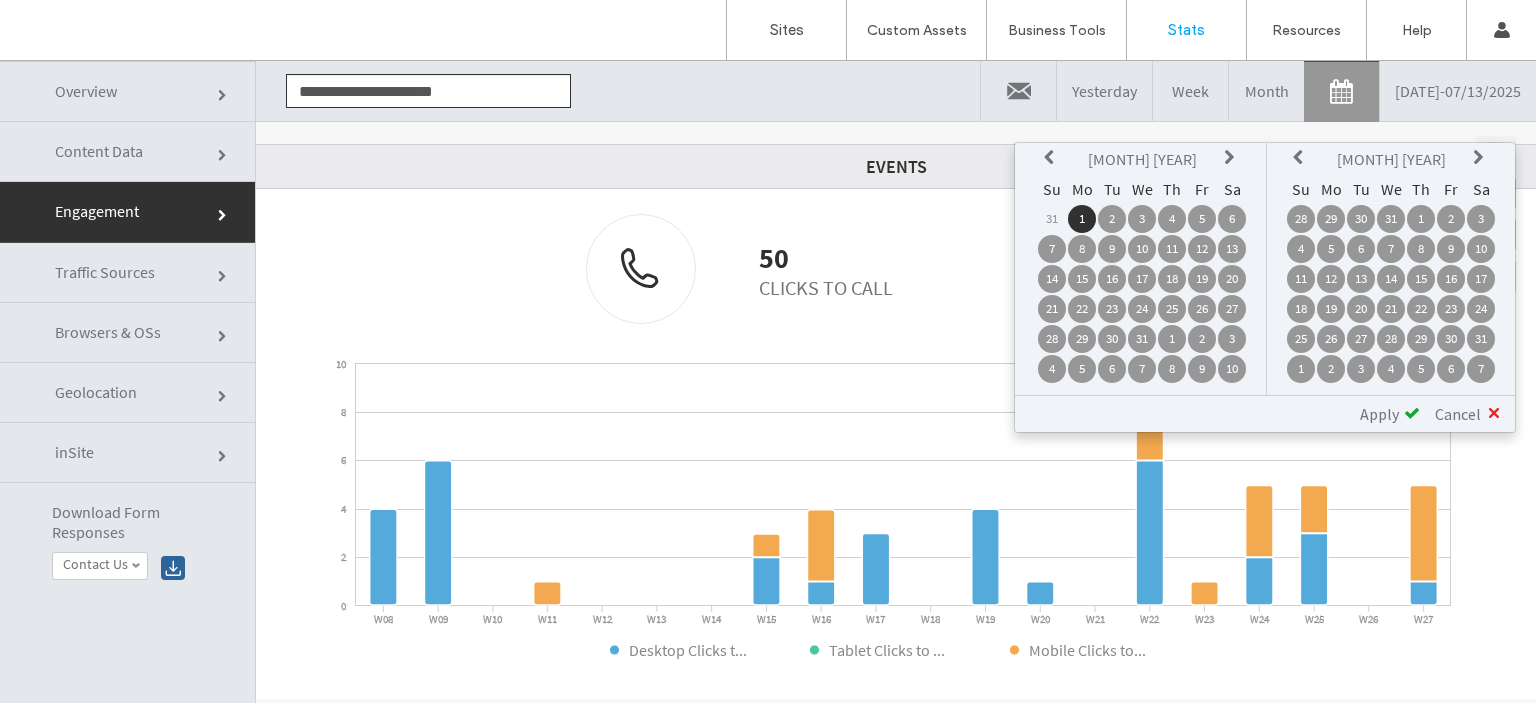click at bounding box center (1301, 158) 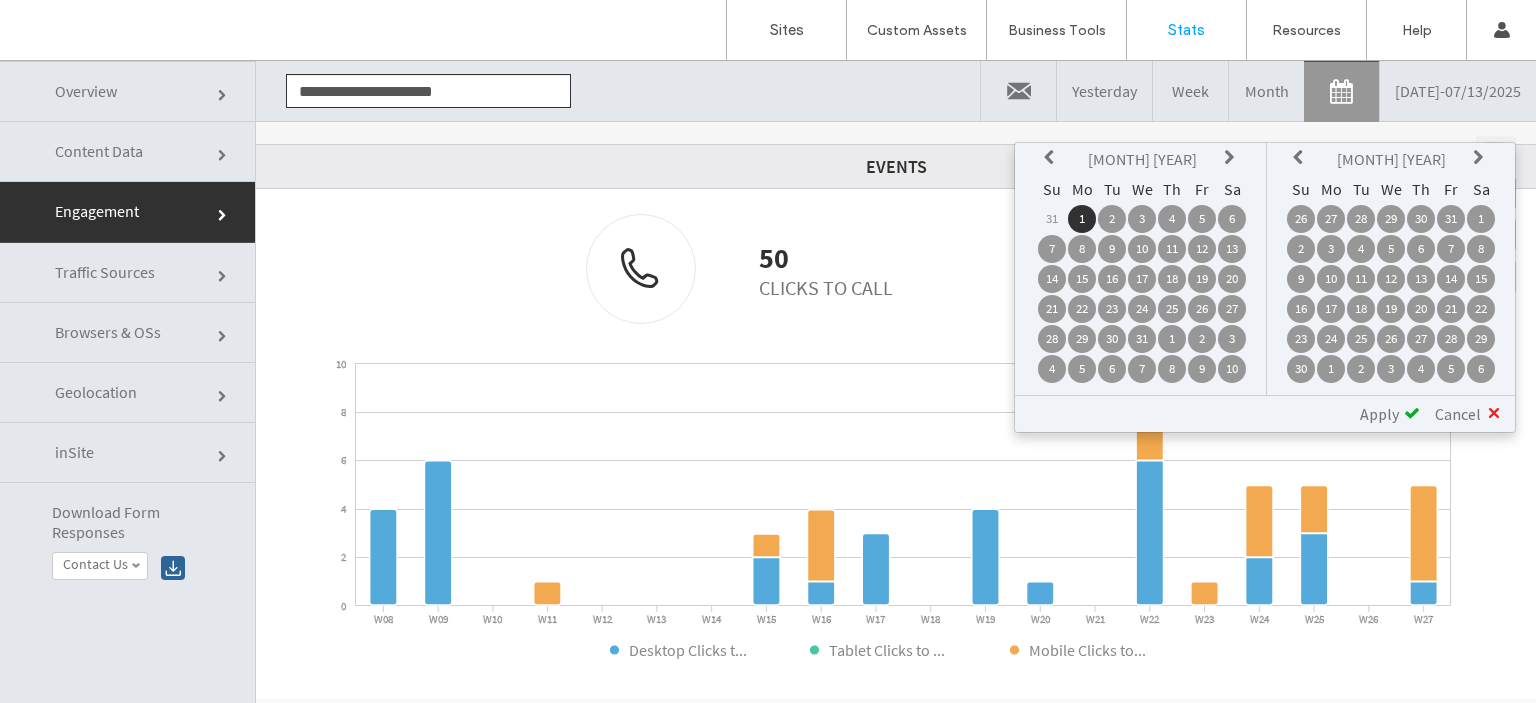 click at bounding box center (1301, 158) 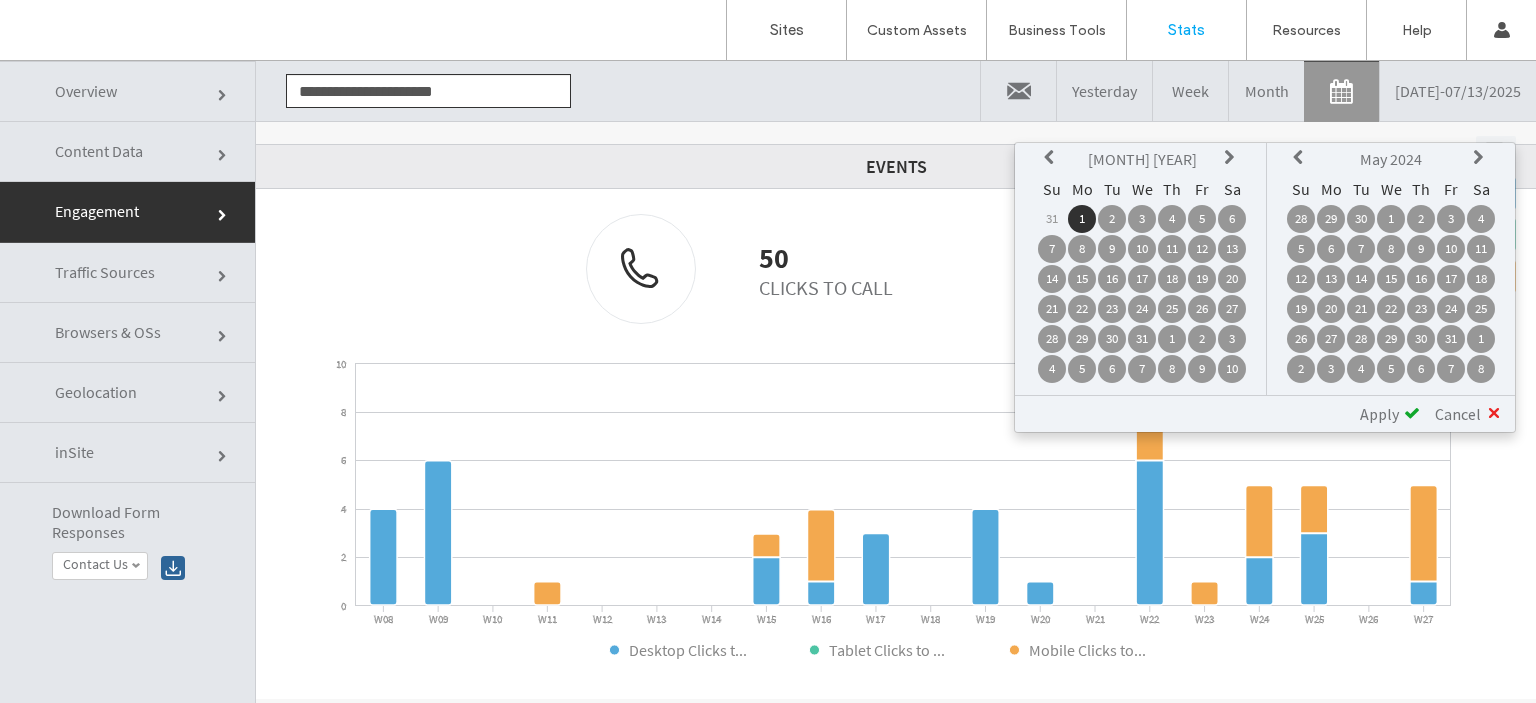 click at bounding box center [1301, 158] 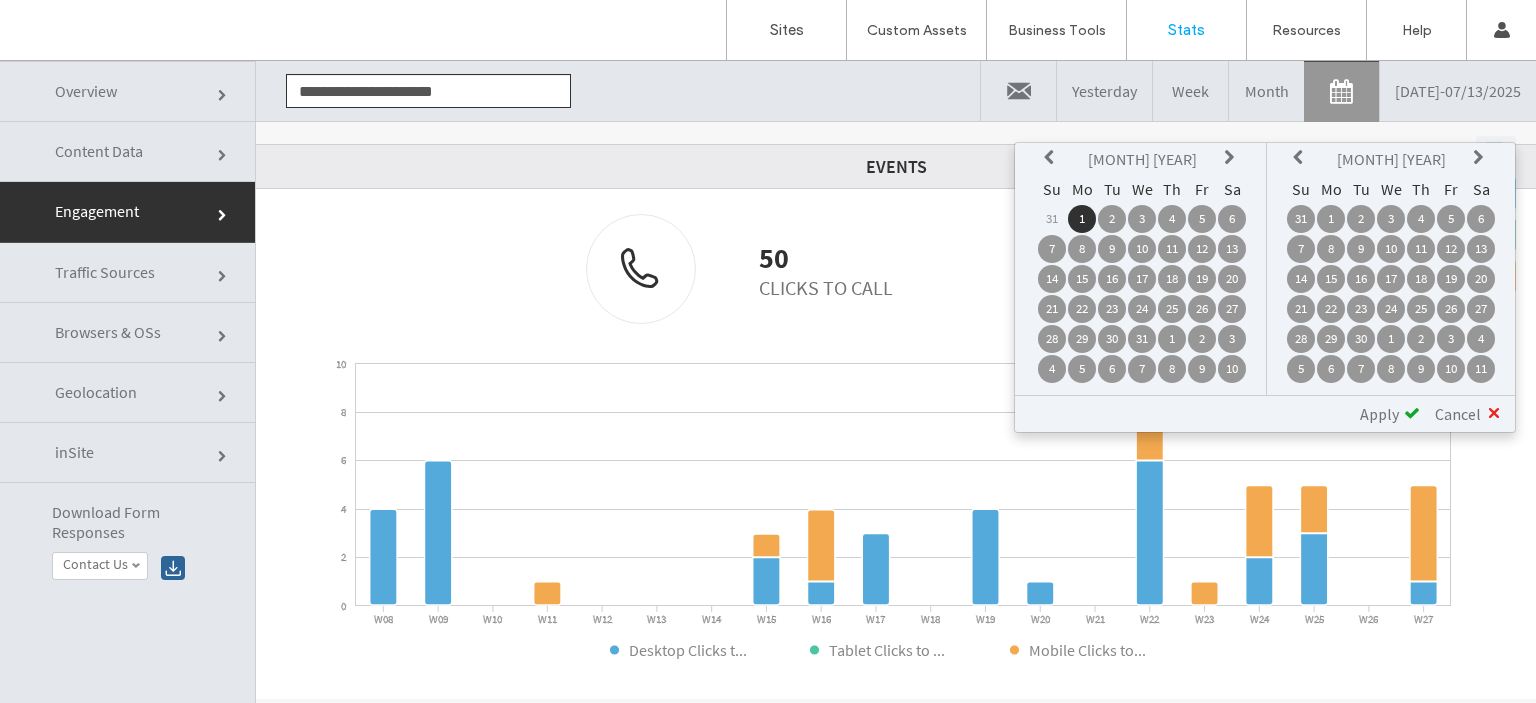 click at bounding box center (1301, 158) 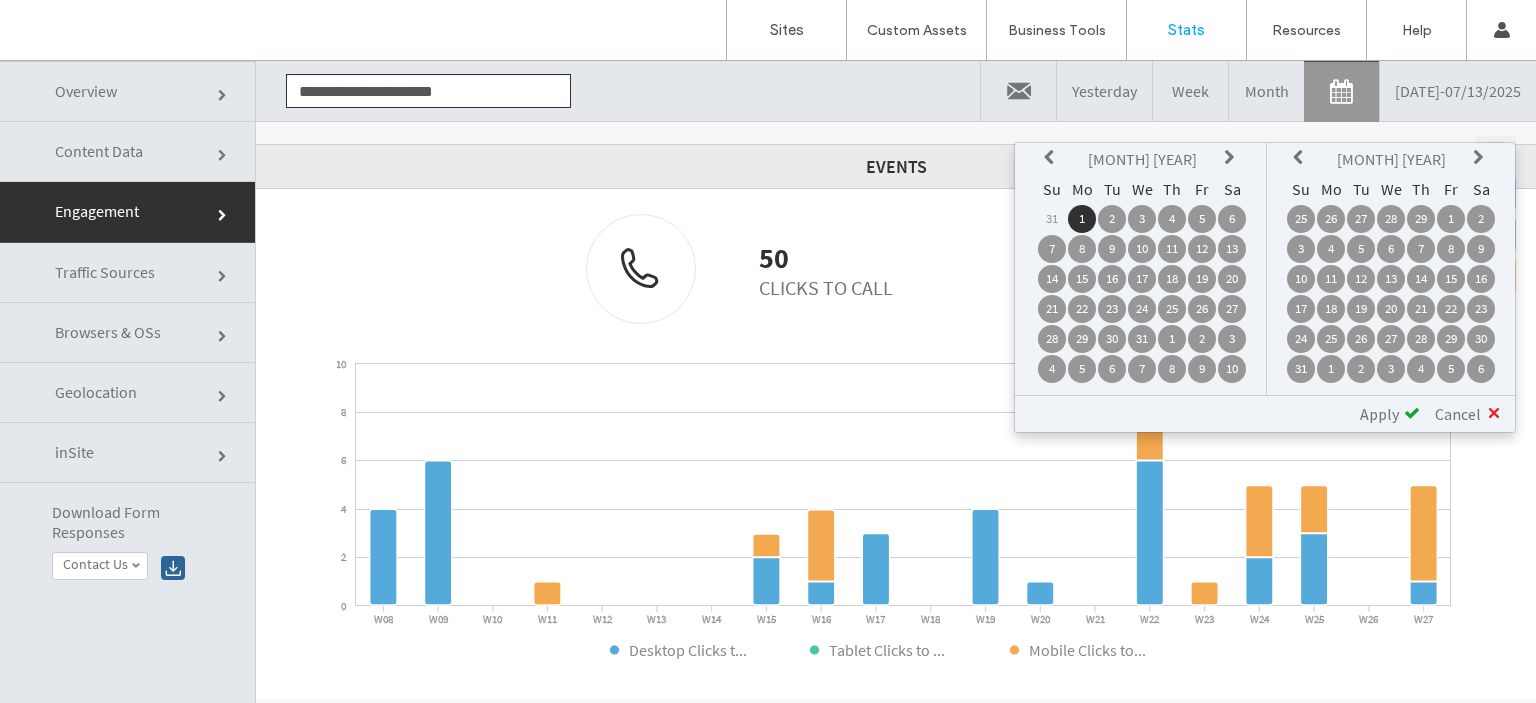 click at bounding box center (1301, 158) 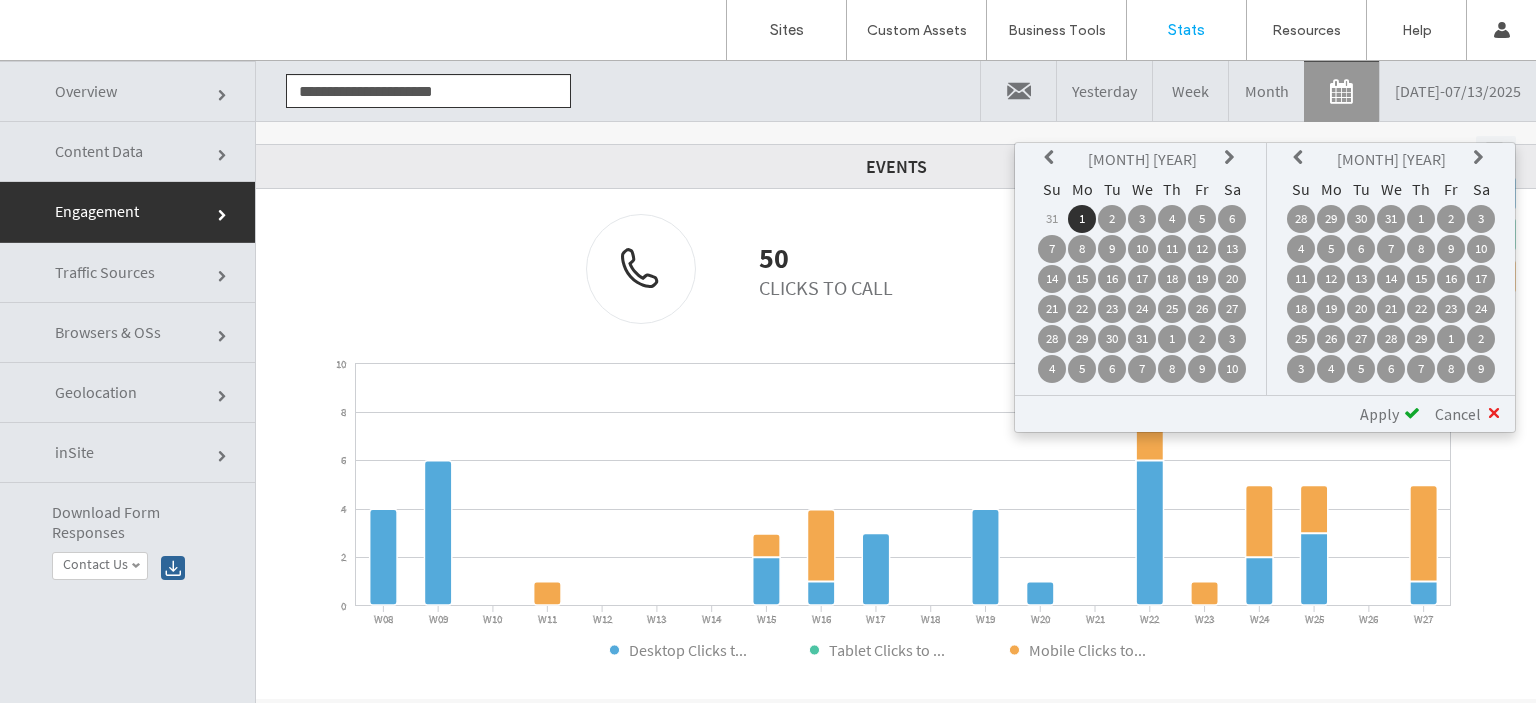 click at bounding box center [1481, 158] 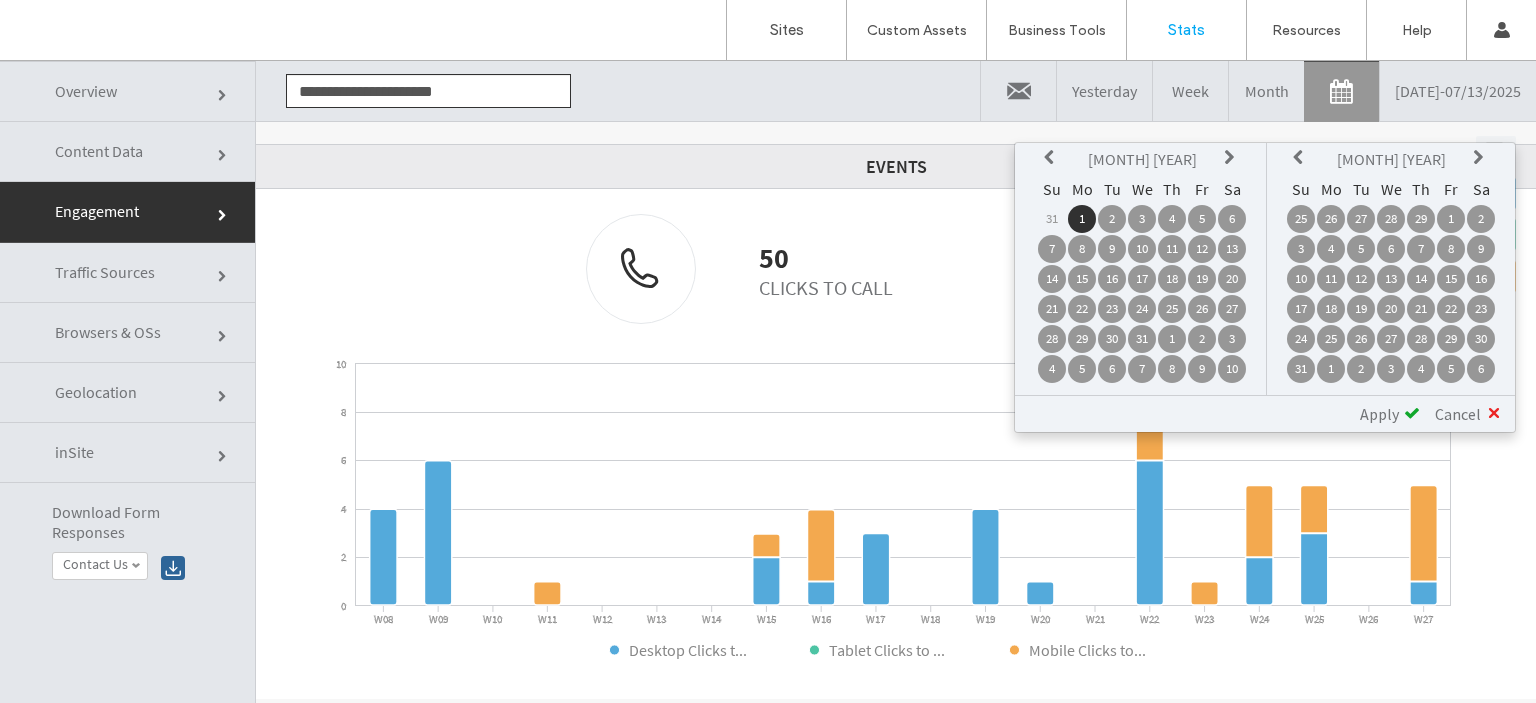 click at bounding box center (1481, 158) 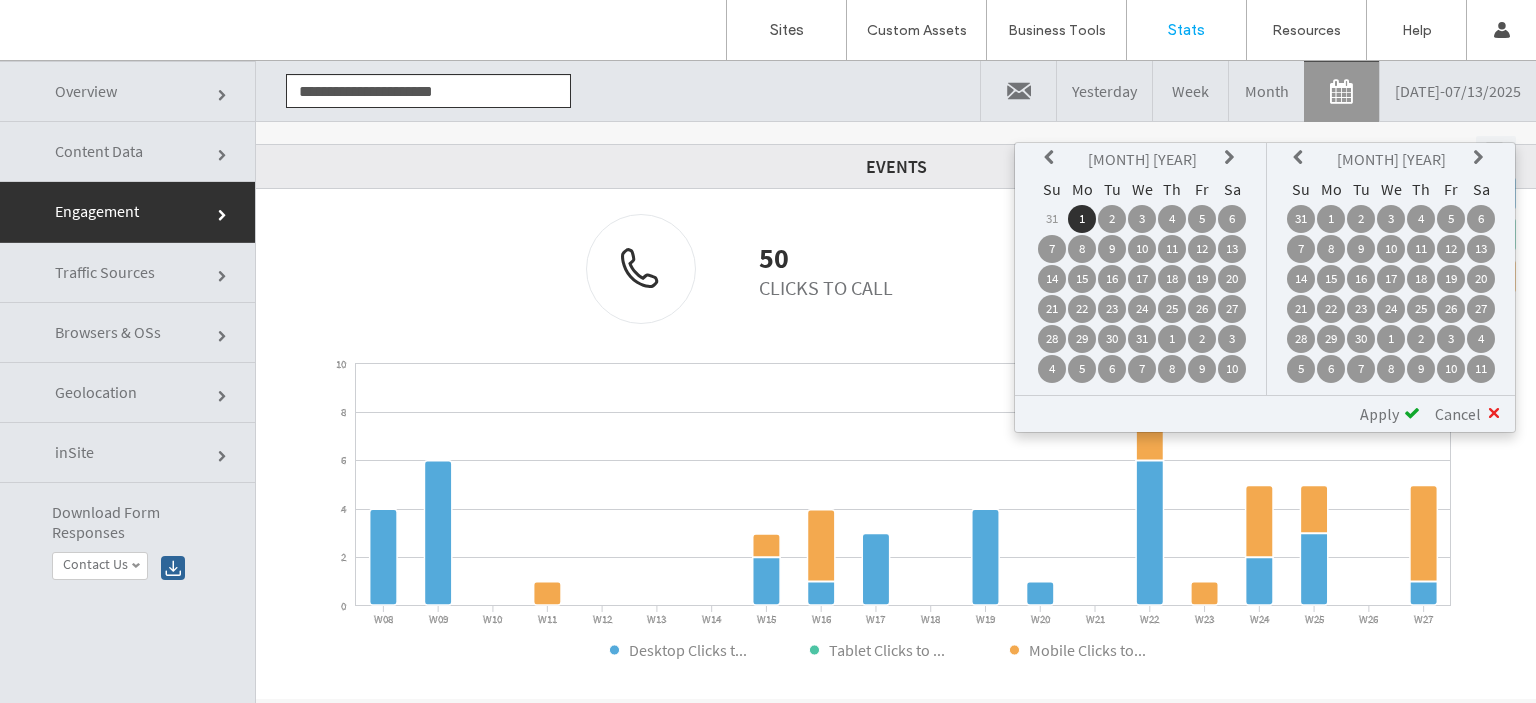 click at bounding box center (1481, 159) 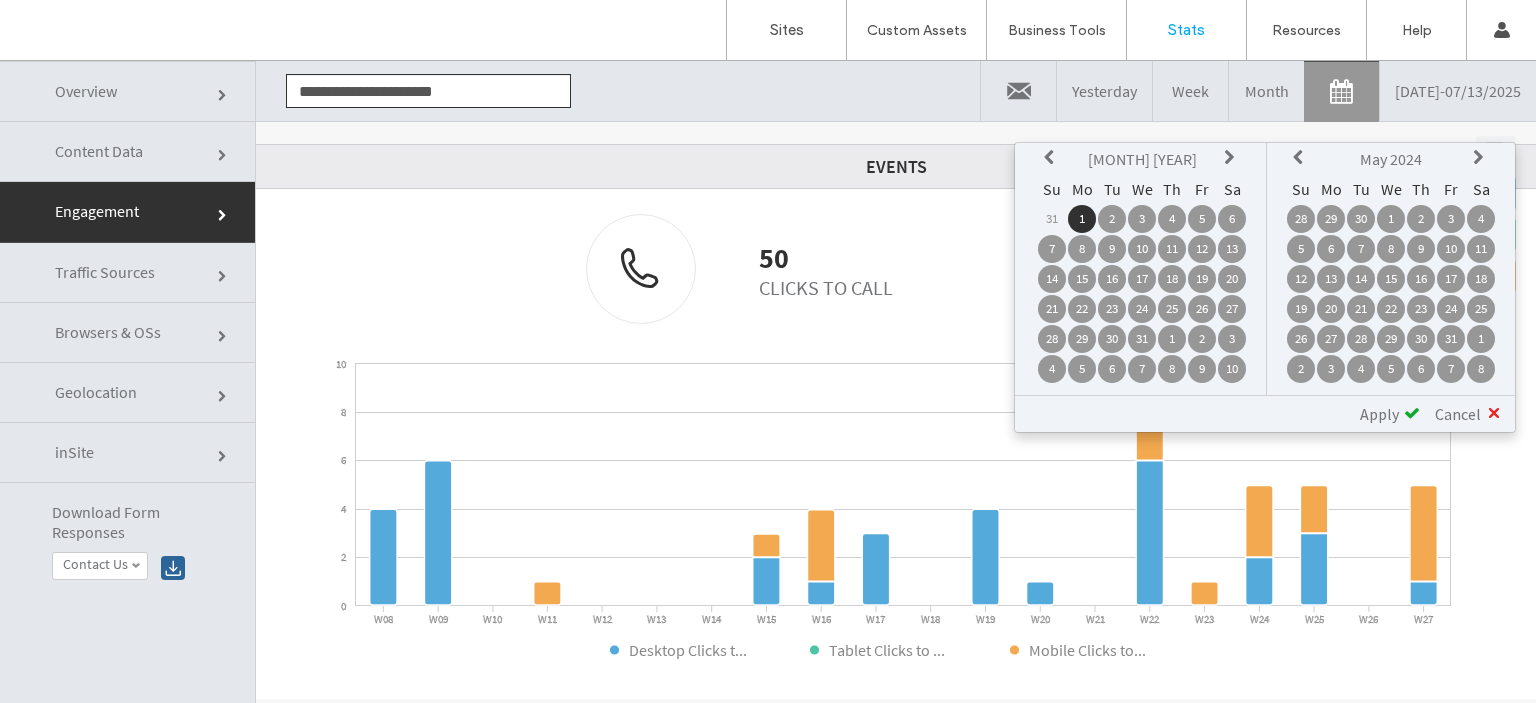 click at bounding box center [1481, 159] 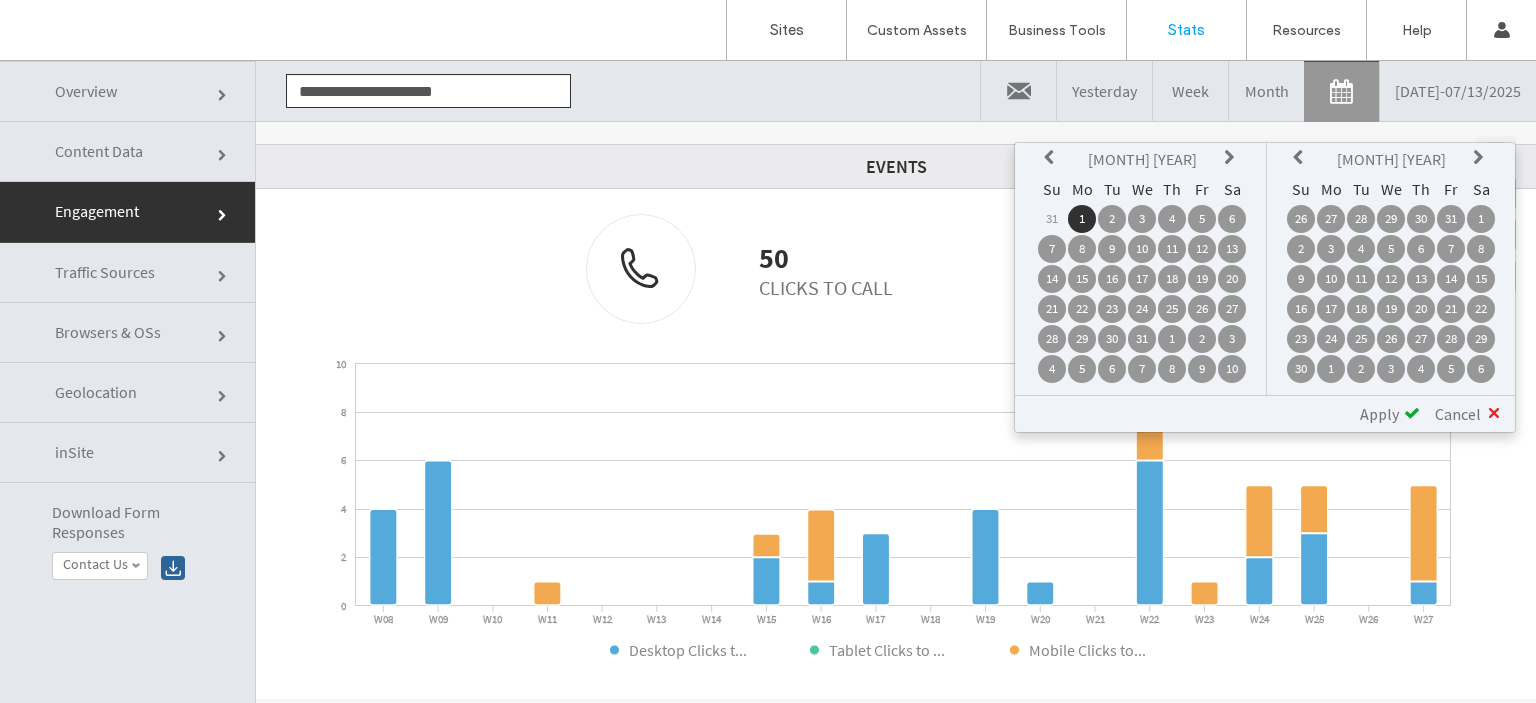 click at bounding box center [1481, 159] 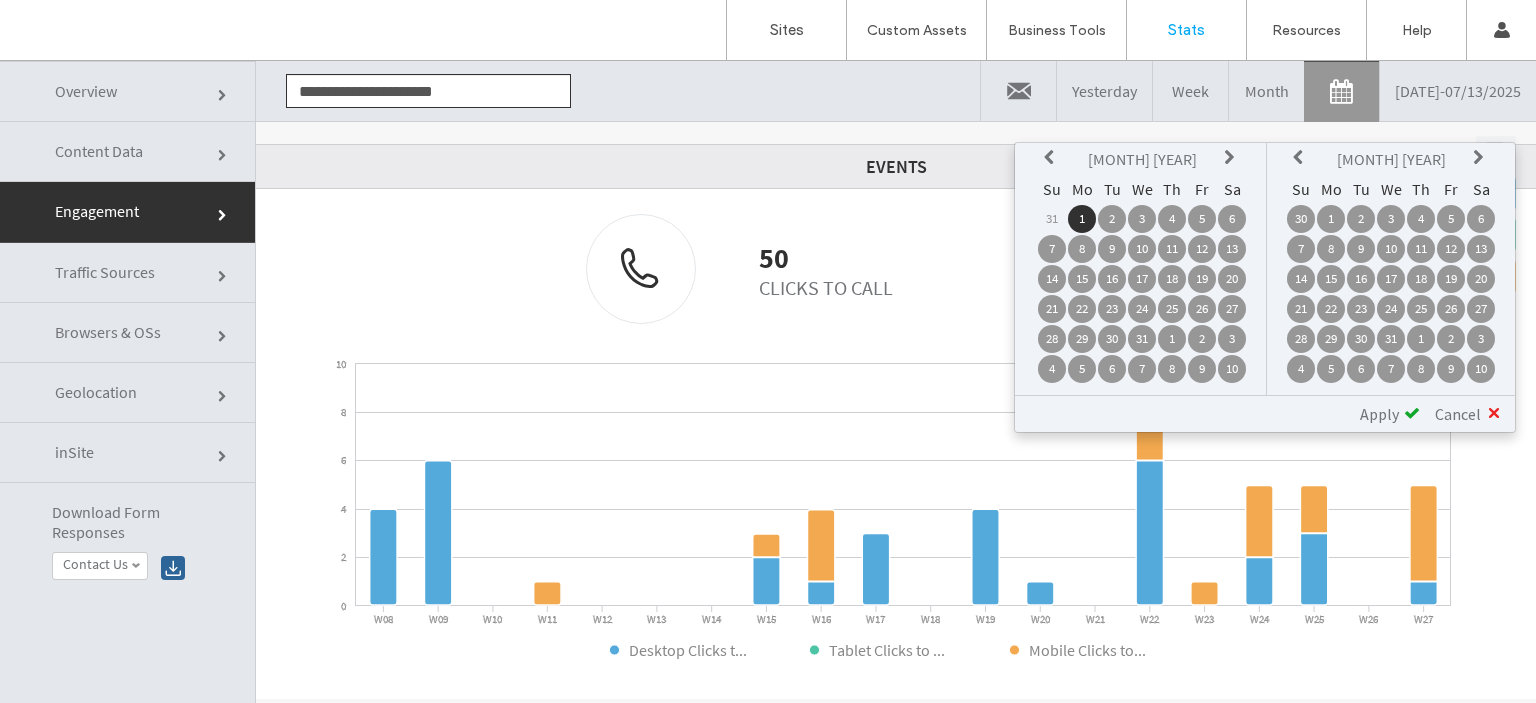 click on "14" at bounding box center [1301, 279] 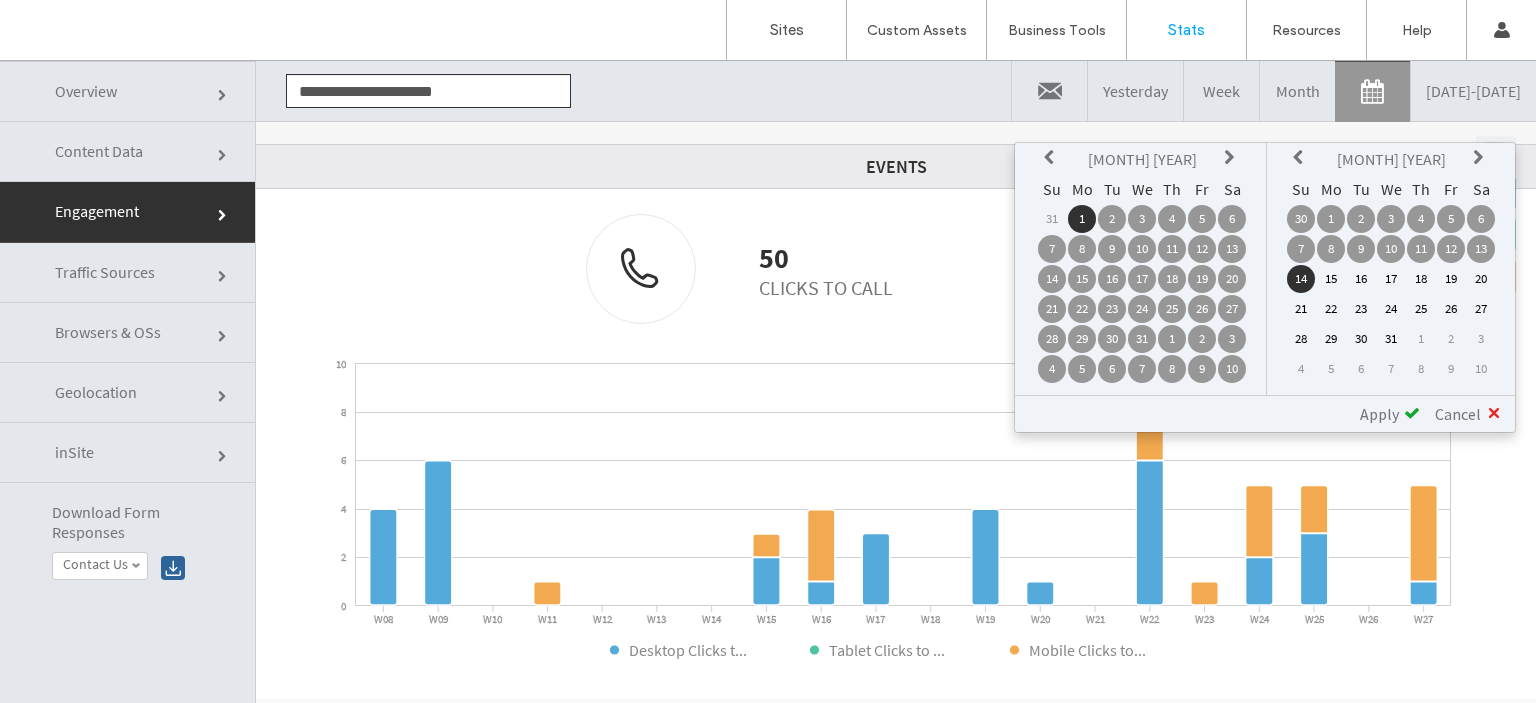 drag, startPoint x: 1392, startPoint y: 411, endPoint x: 1384, endPoint y: 403, distance: 11.313708 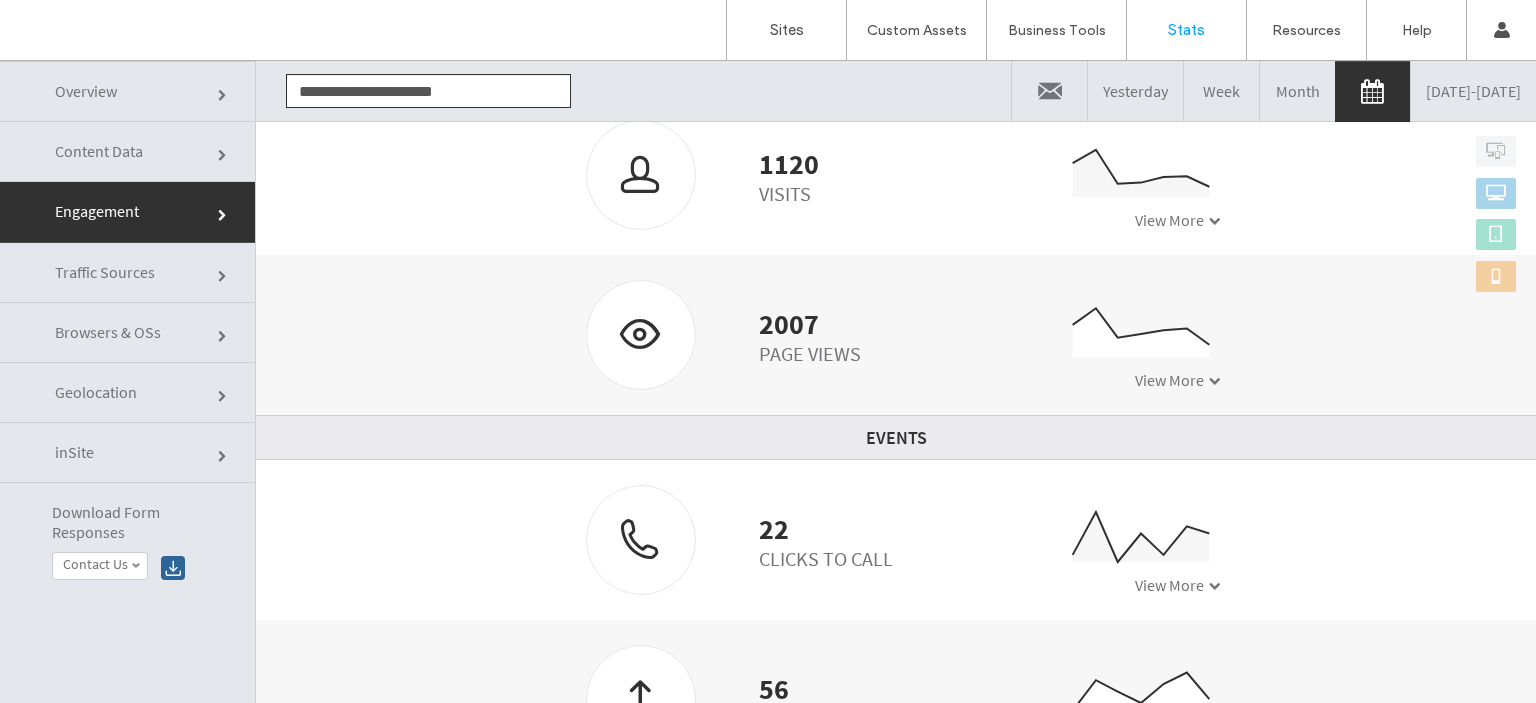 scroll, scrollTop: 315, scrollLeft: 0, axis: vertical 